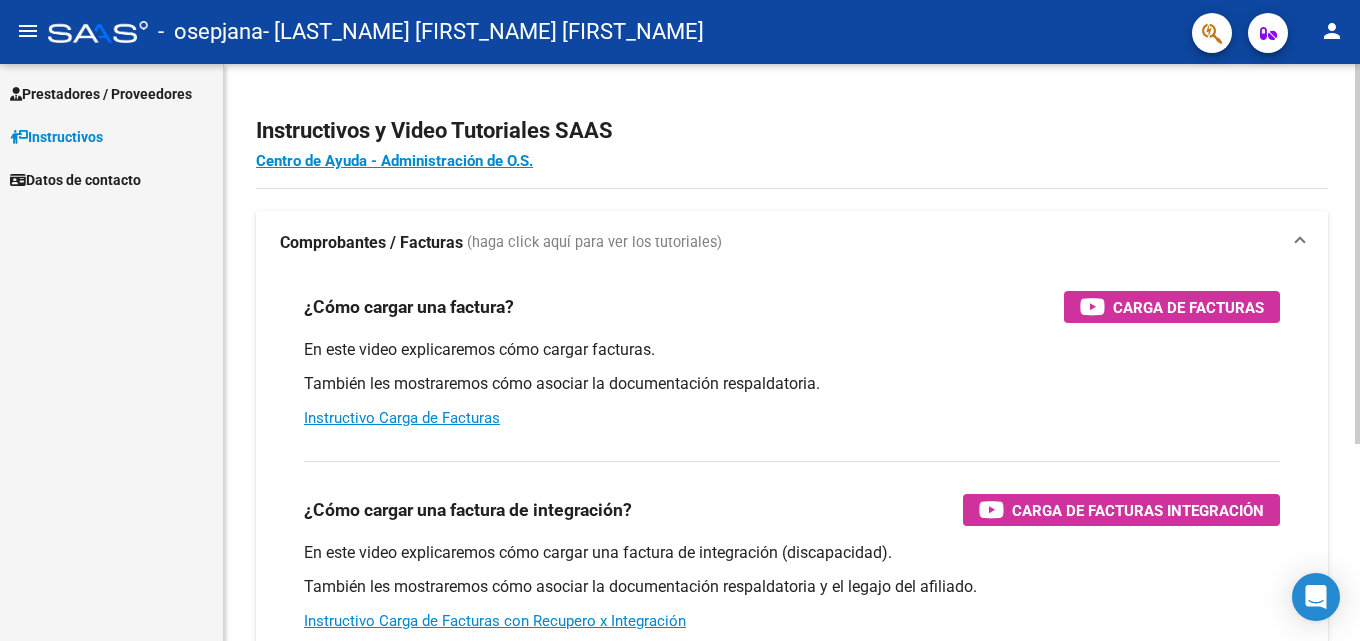 scroll, scrollTop: 0, scrollLeft: 0, axis: both 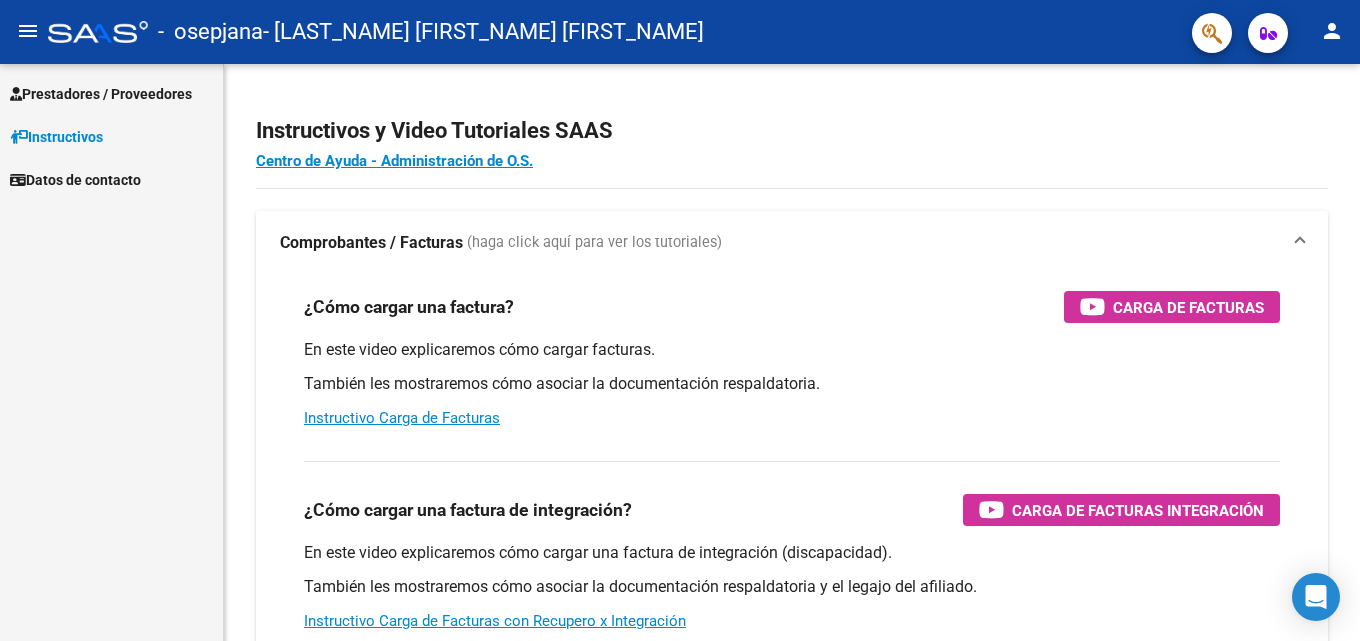 click on "Prestadores / Proveedores" at bounding box center [101, 94] 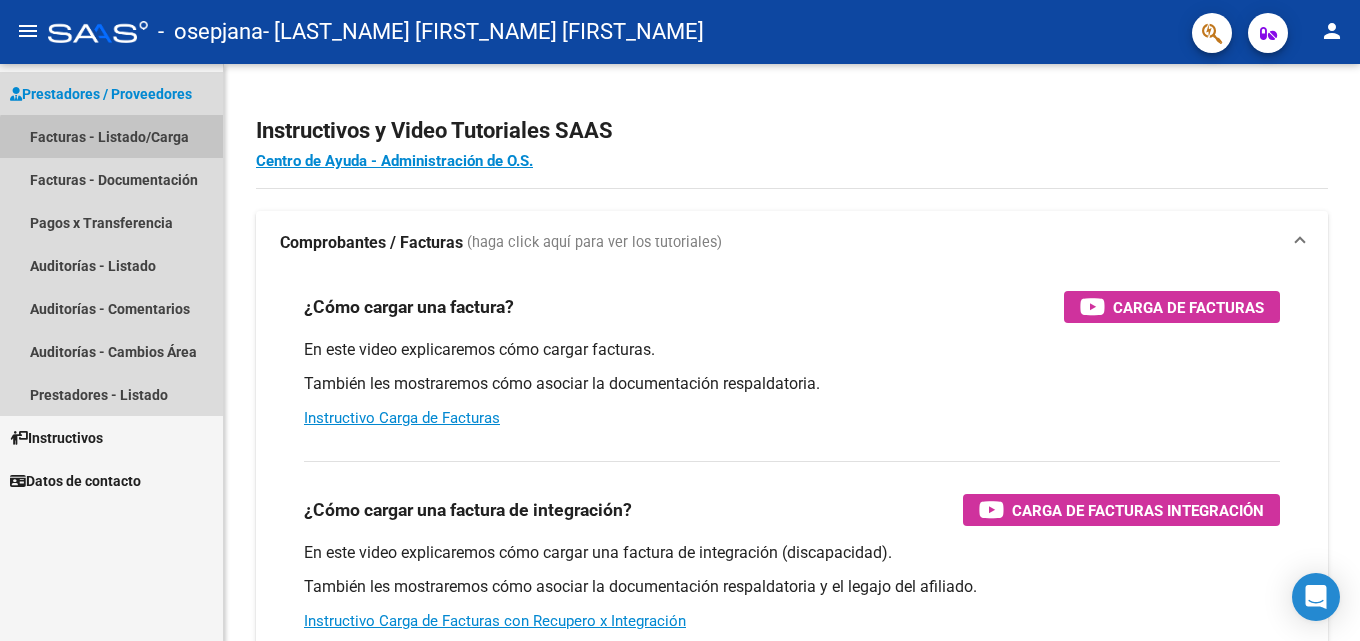 click on "Facturas - Listado/Carga" at bounding box center [111, 136] 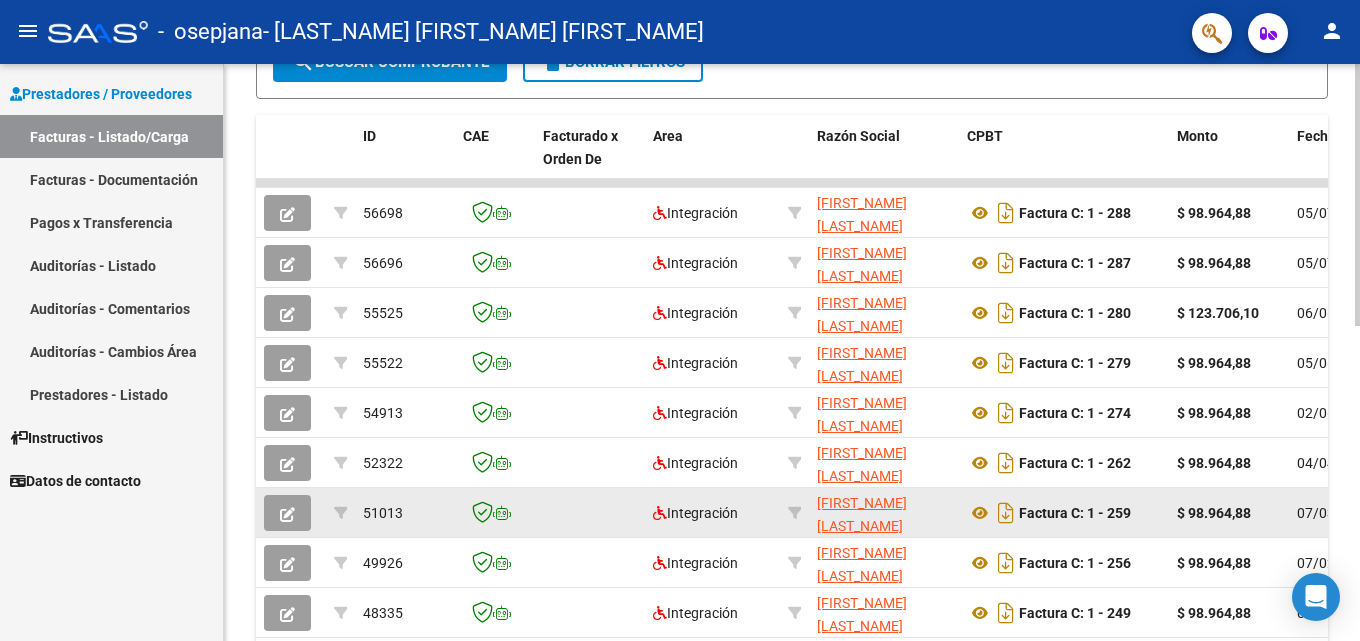scroll, scrollTop: 465, scrollLeft: 0, axis: vertical 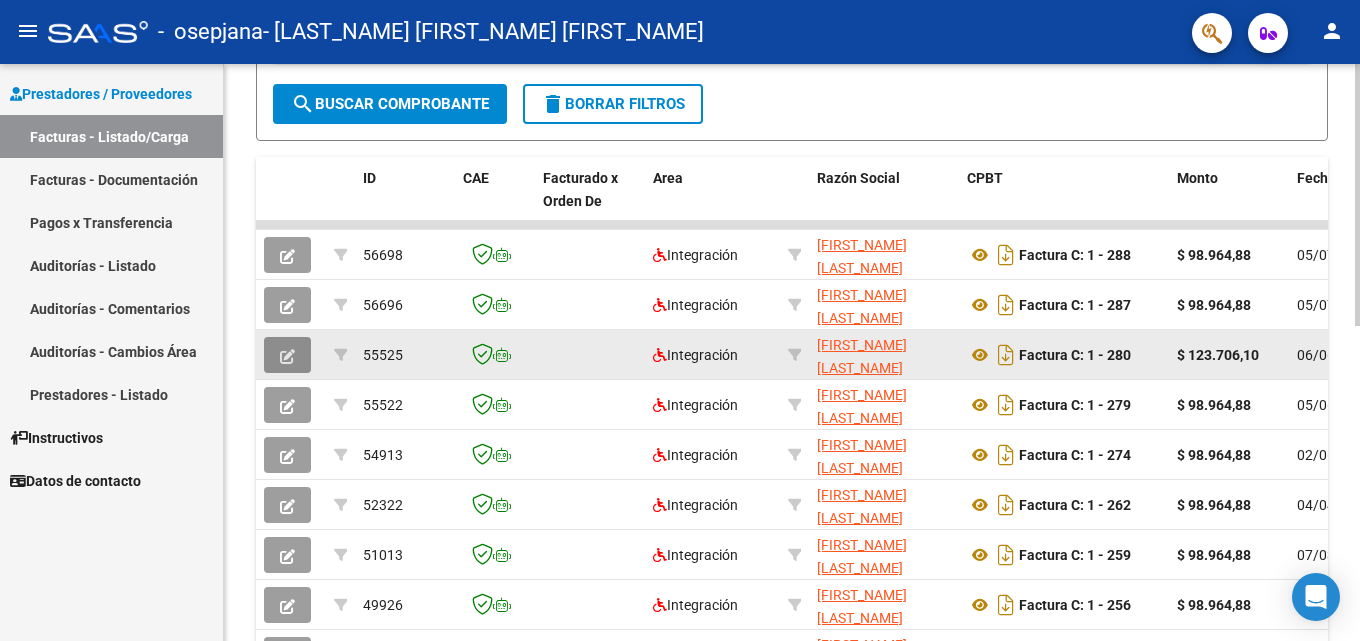 click 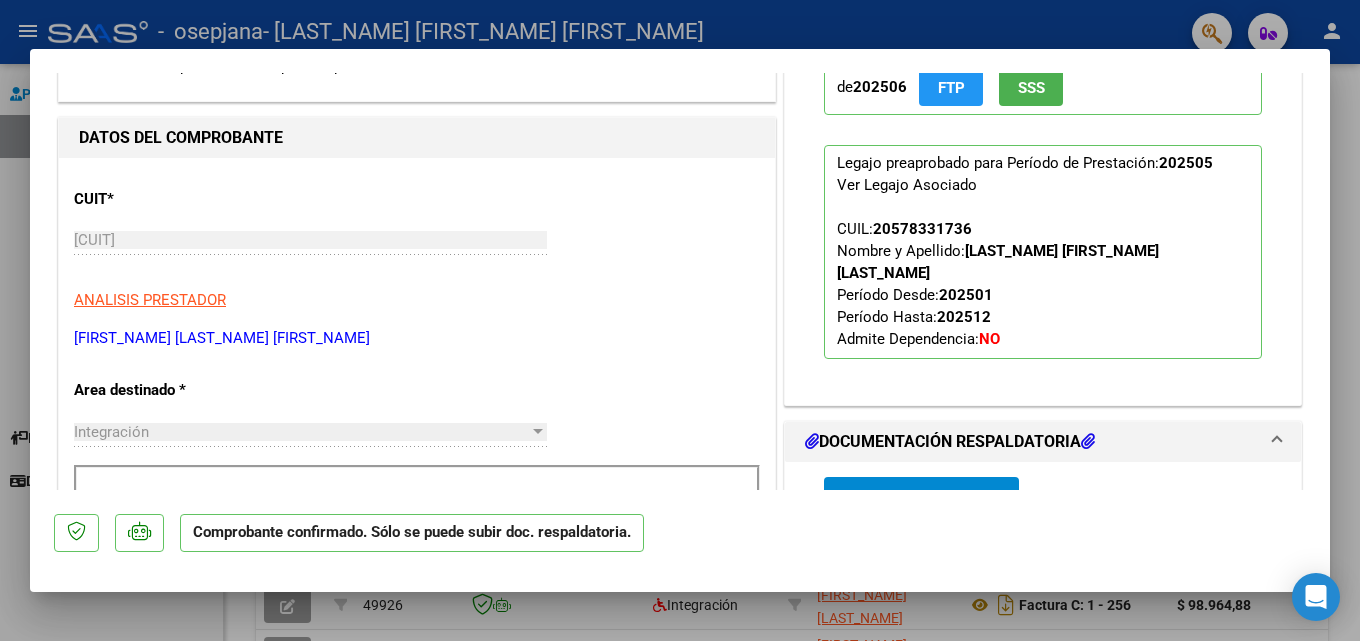 scroll, scrollTop: 400, scrollLeft: 0, axis: vertical 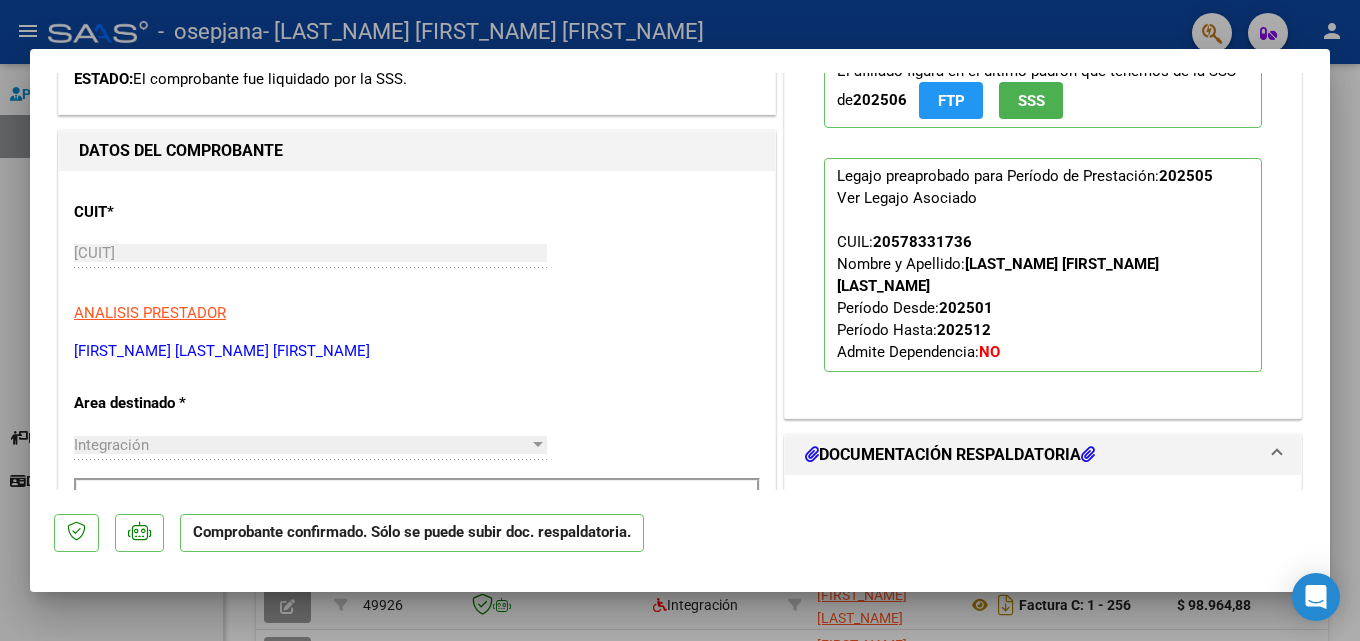 click on "Agregar Documento" at bounding box center (921, 508) 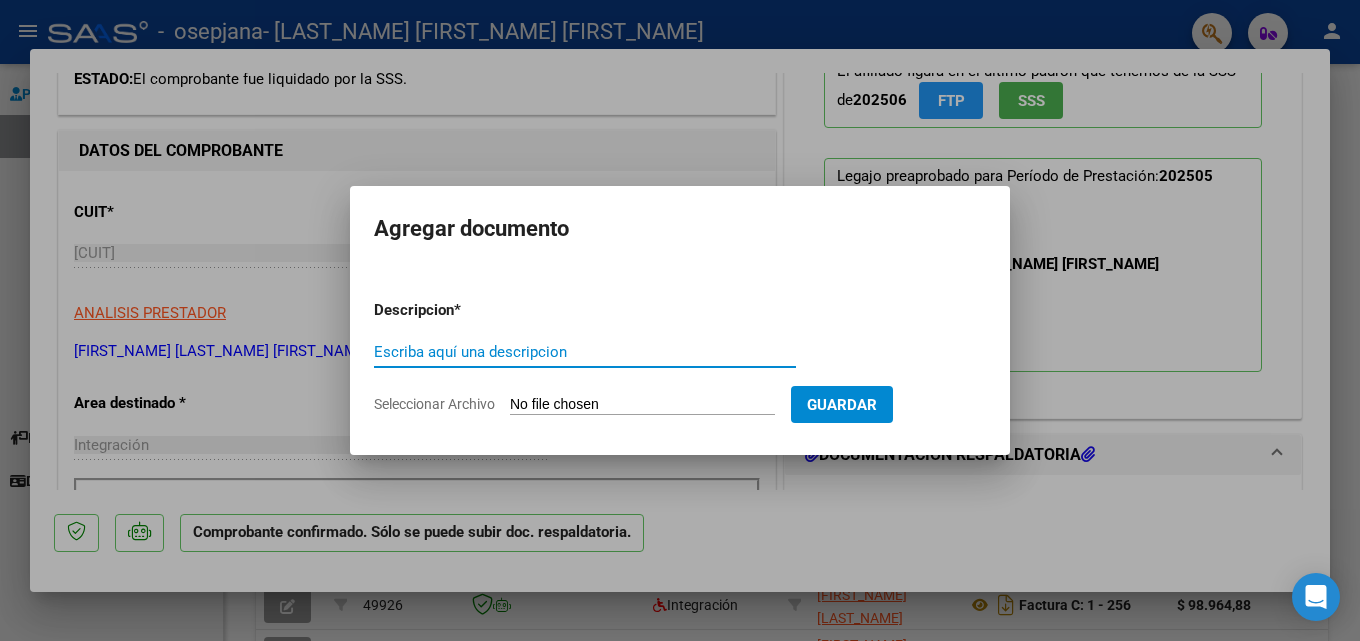 click on "Escriba aquí una descripcion" at bounding box center (585, 352) 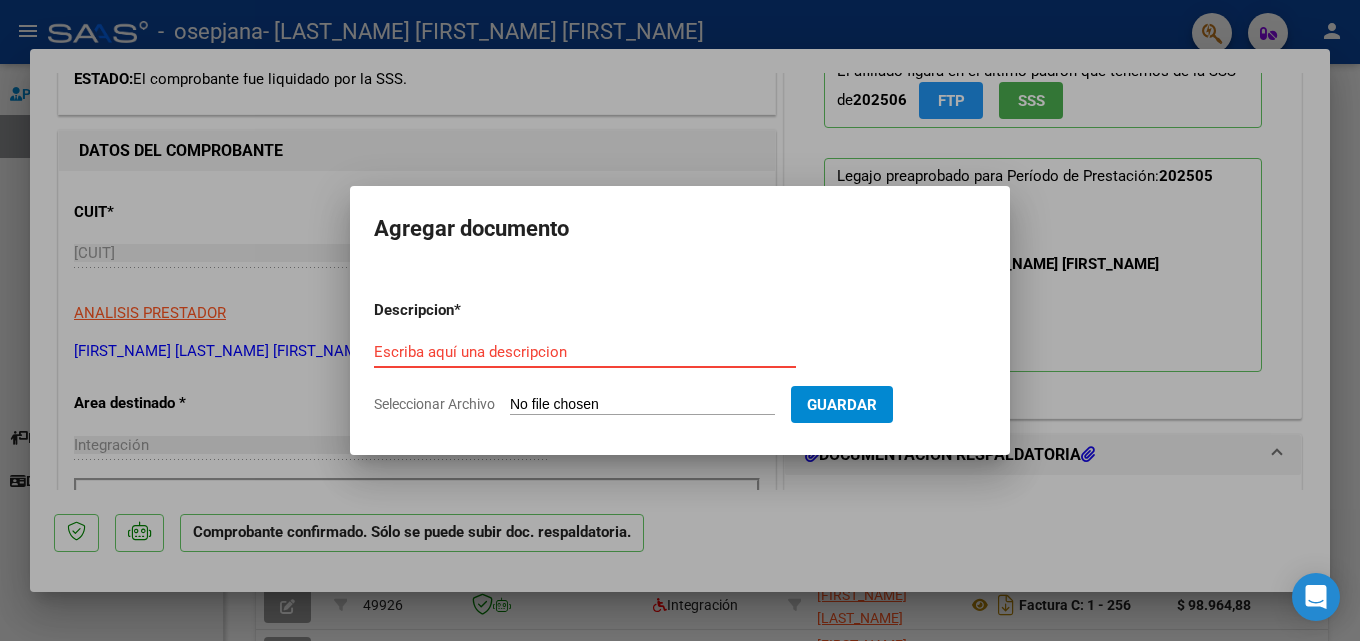 click on "Escriba aquí una descripcion" at bounding box center (585, 352) 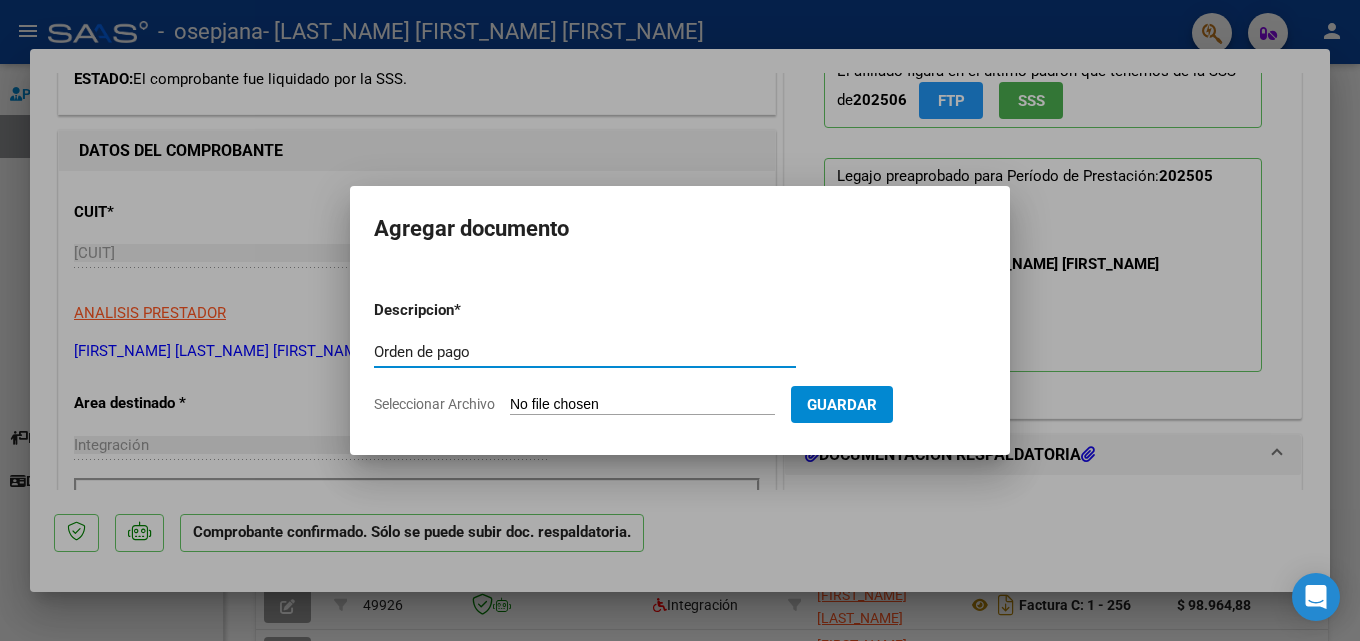 type on "Orden de pago" 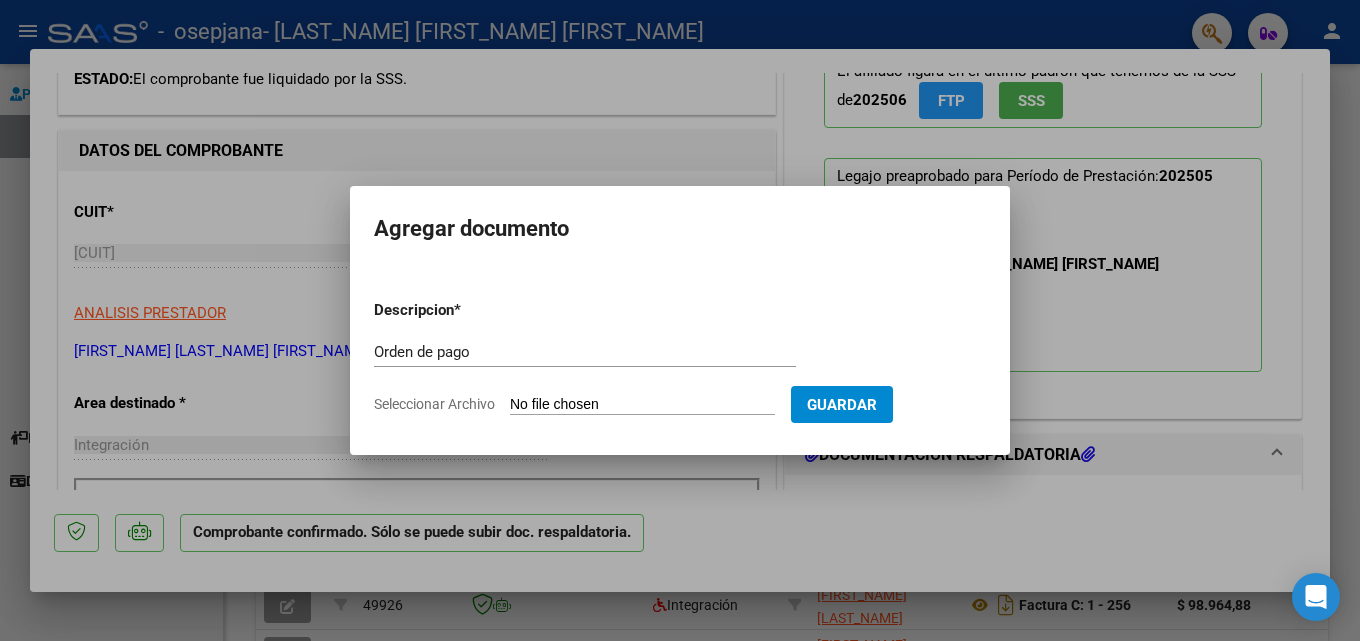 type on "C:\fakepath\[FILENAME].pdf" 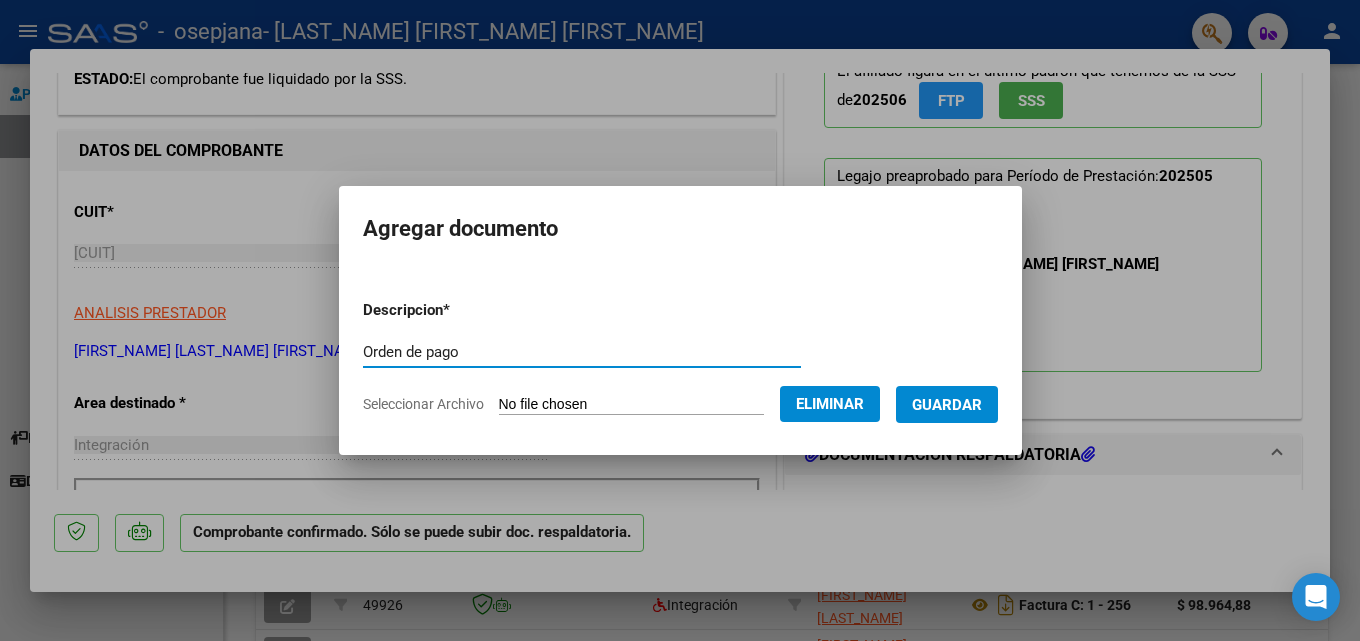 click on "Orden de pago" at bounding box center [582, 352] 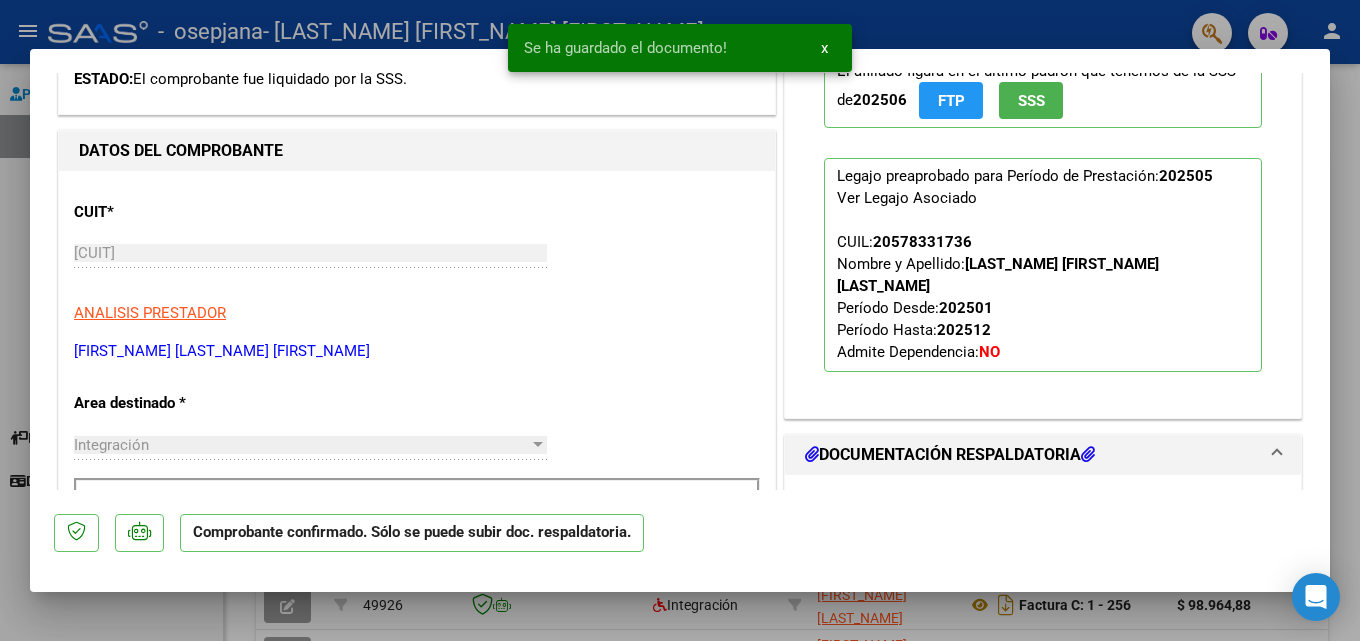 scroll, scrollTop: 415, scrollLeft: 0, axis: vertical 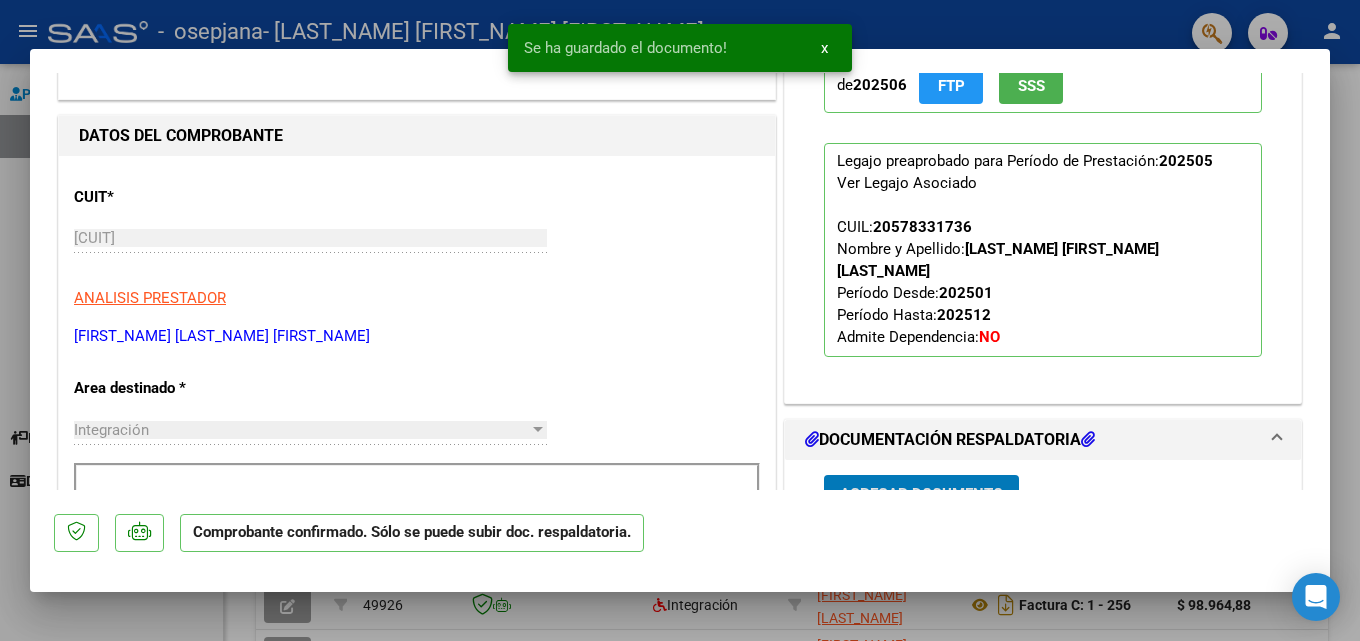 click at bounding box center [680, 320] 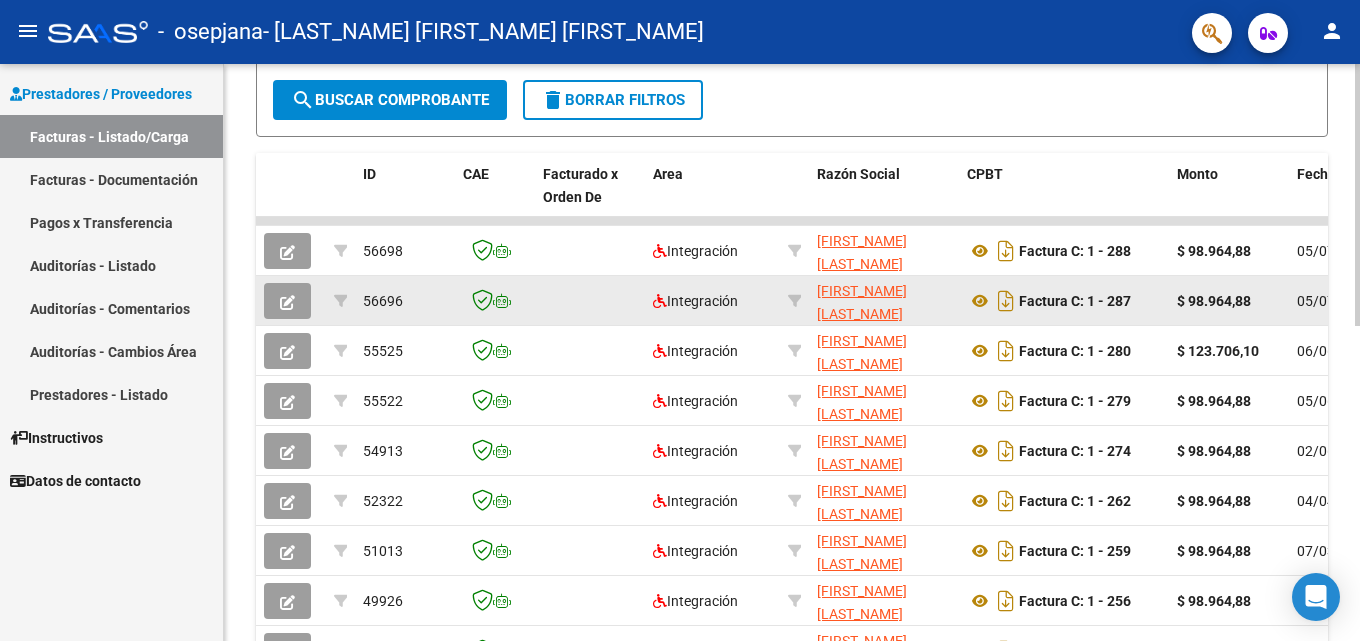 scroll, scrollTop: 465, scrollLeft: 0, axis: vertical 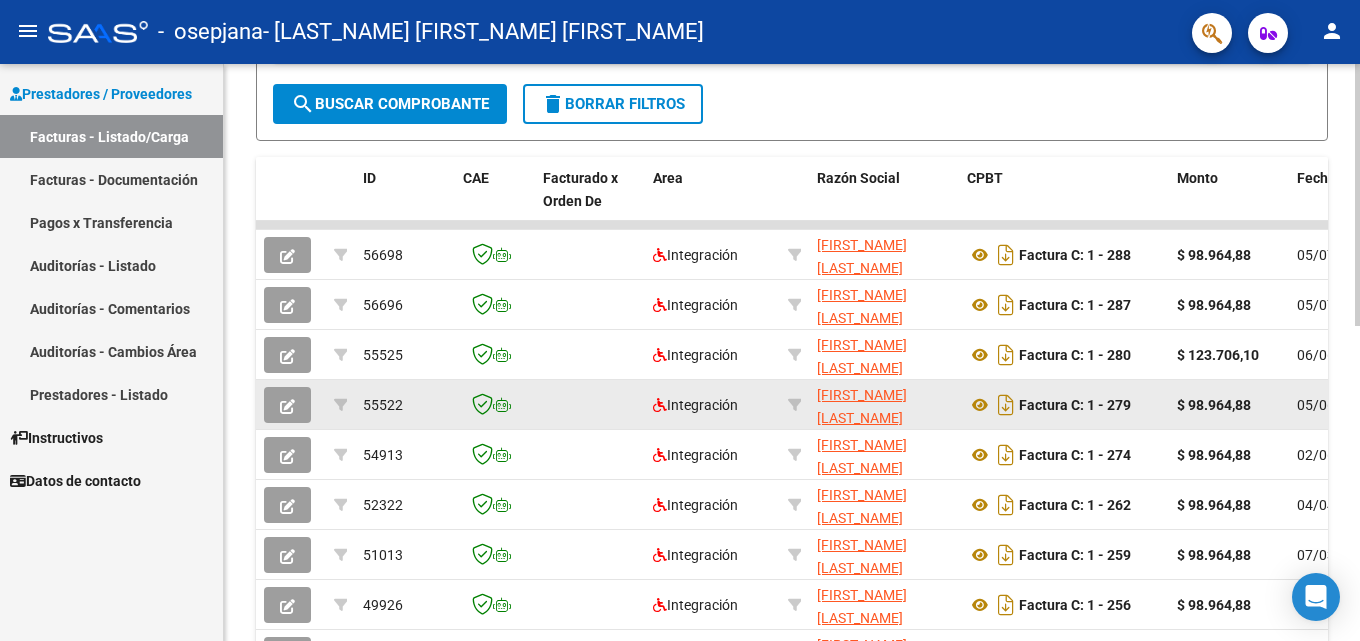 click 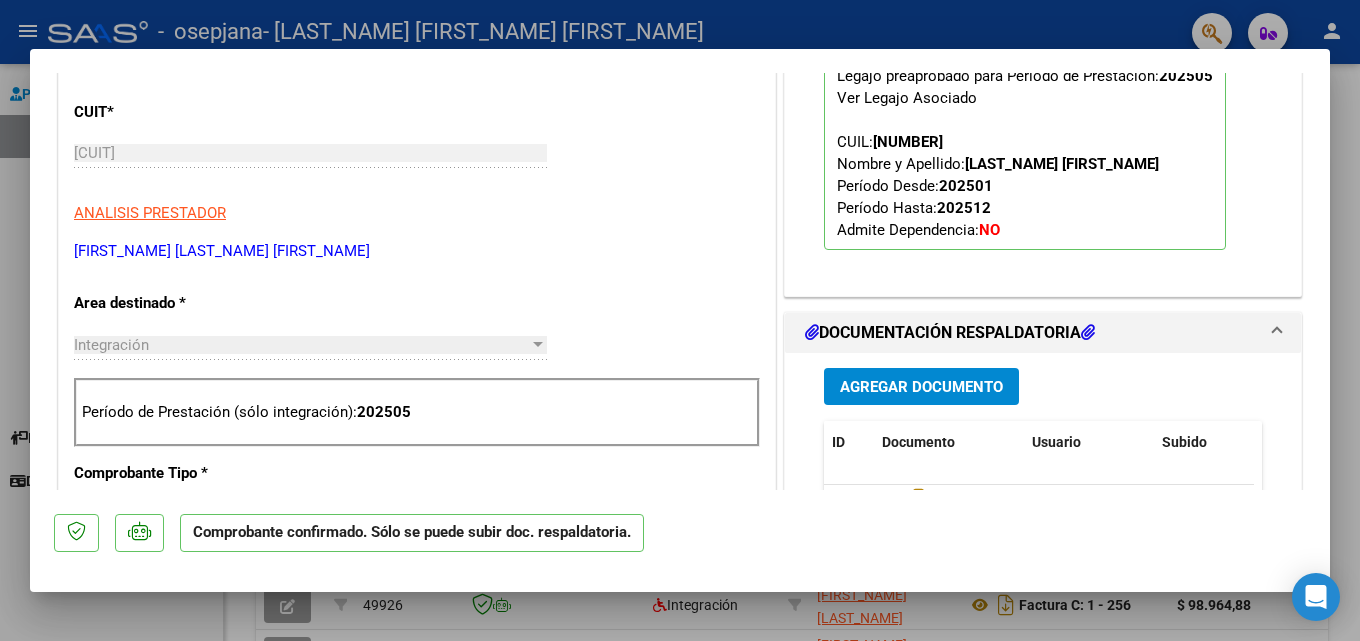 scroll, scrollTop: 700, scrollLeft: 0, axis: vertical 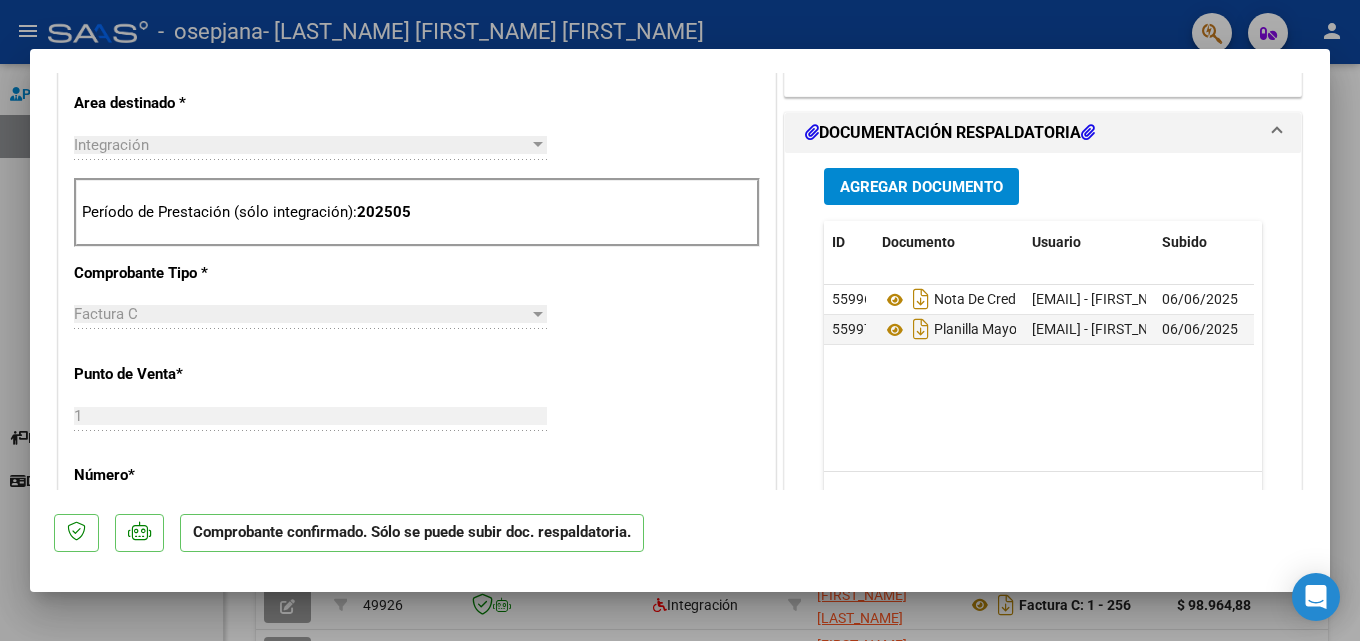 click on "Agregar Documento" at bounding box center [921, 187] 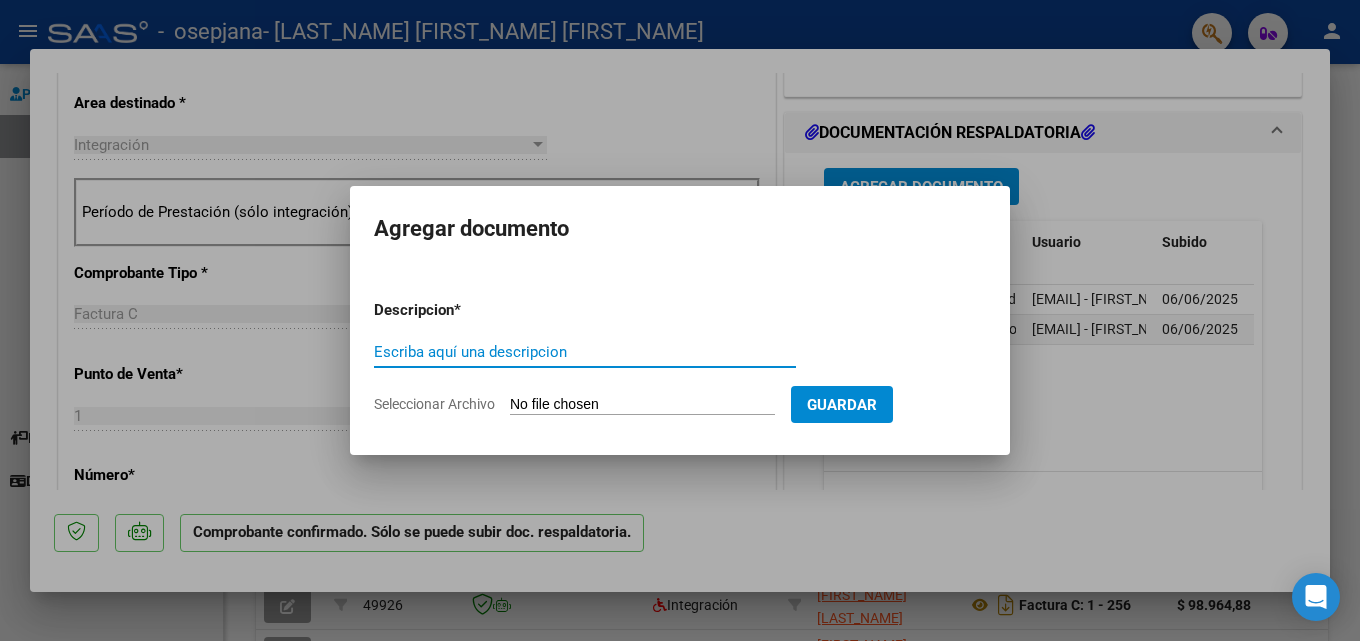 click on "Escriba aquí una descripcion" at bounding box center [585, 352] 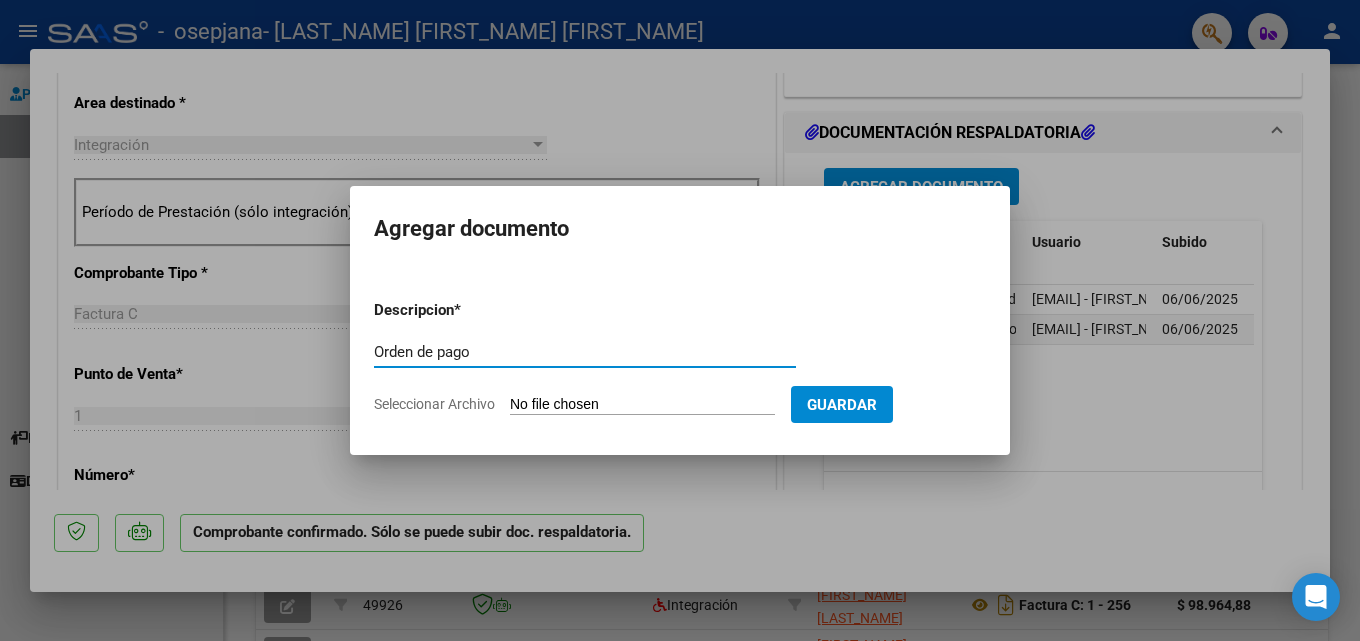 type on "Orden de pago" 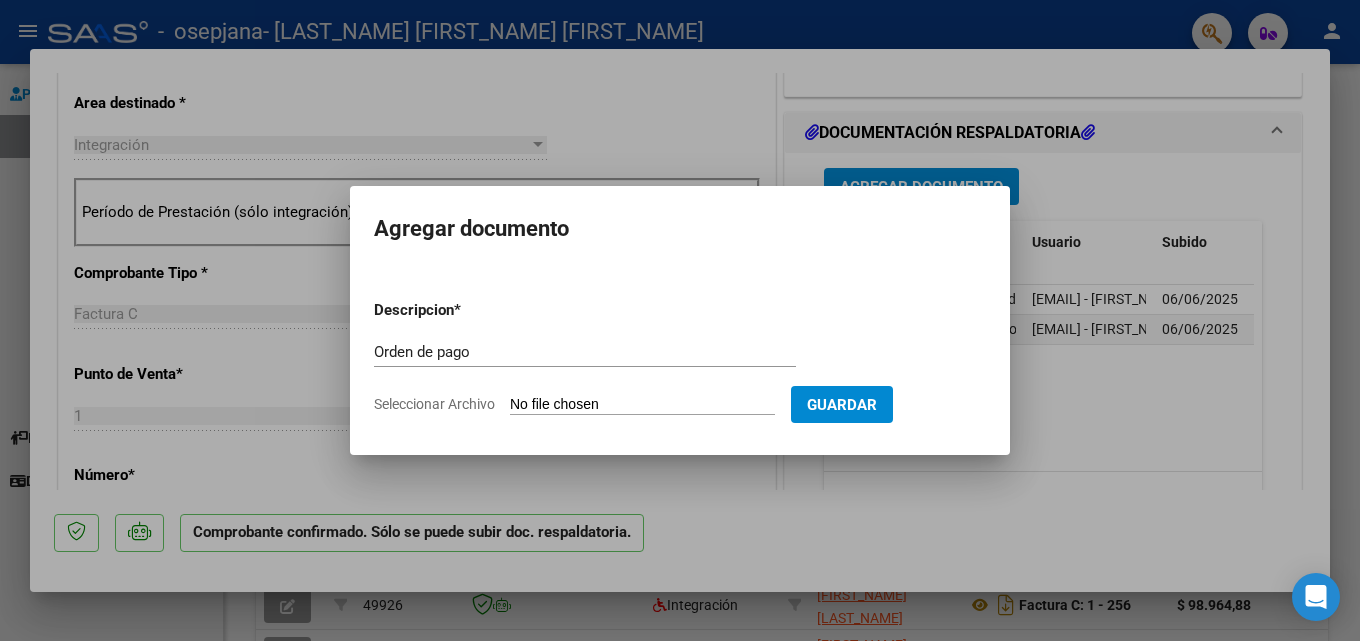 type on "C:\fakepath\1000030782.pdf" 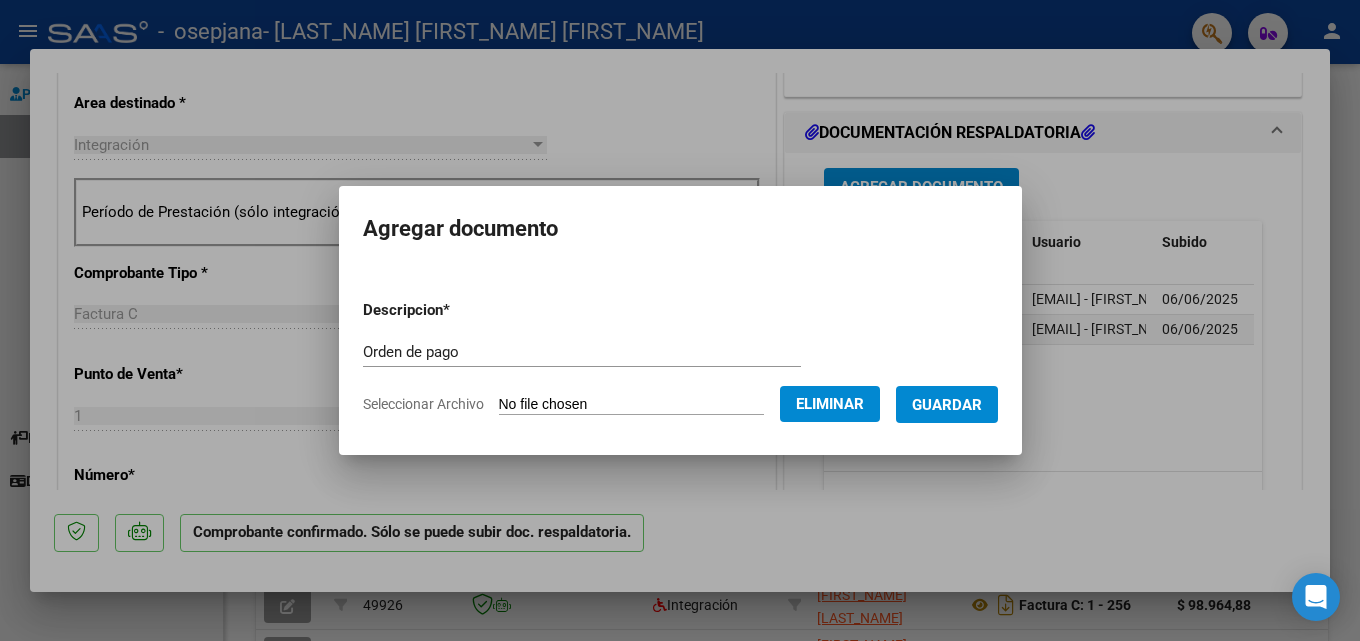 click on "Guardar" at bounding box center (947, 405) 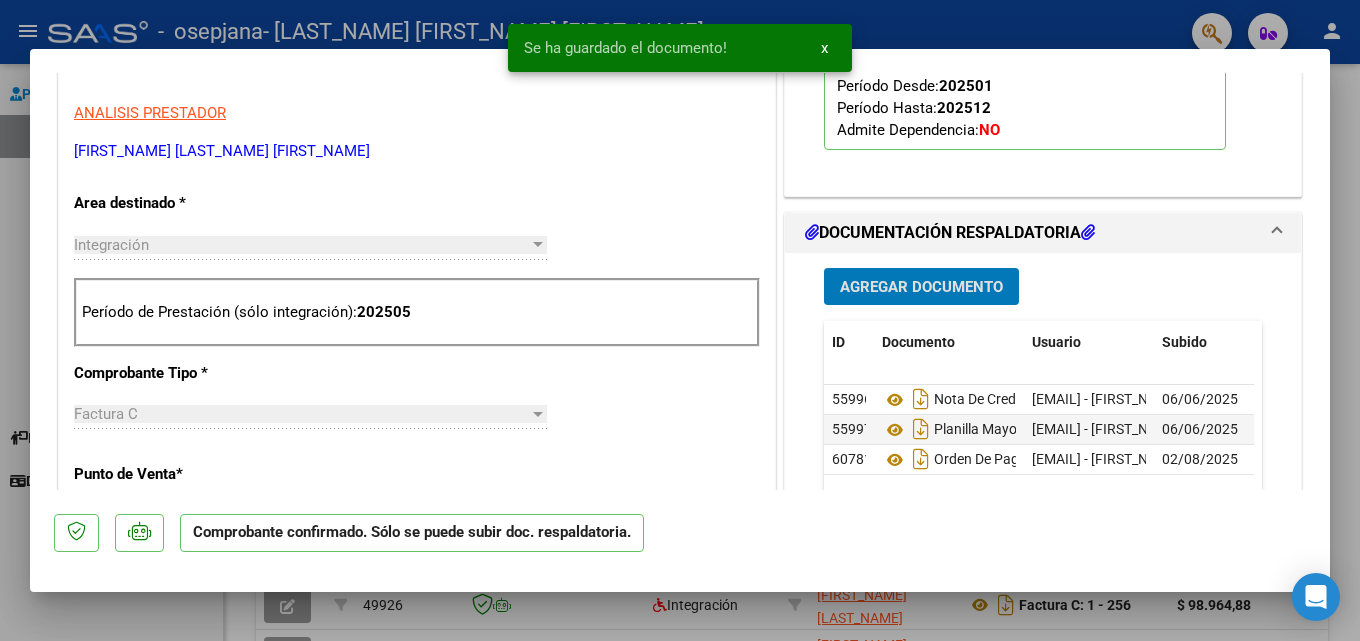 scroll, scrollTop: 200, scrollLeft: 0, axis: vertical 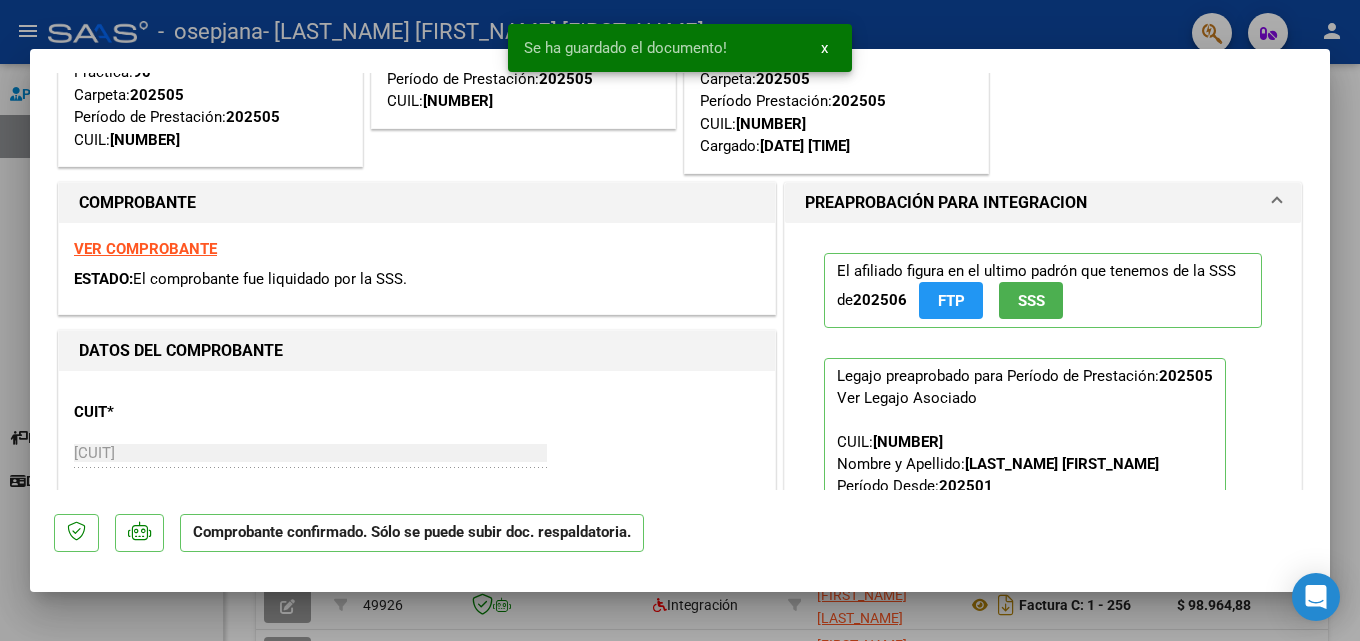 click at bounding box center [680, 320] 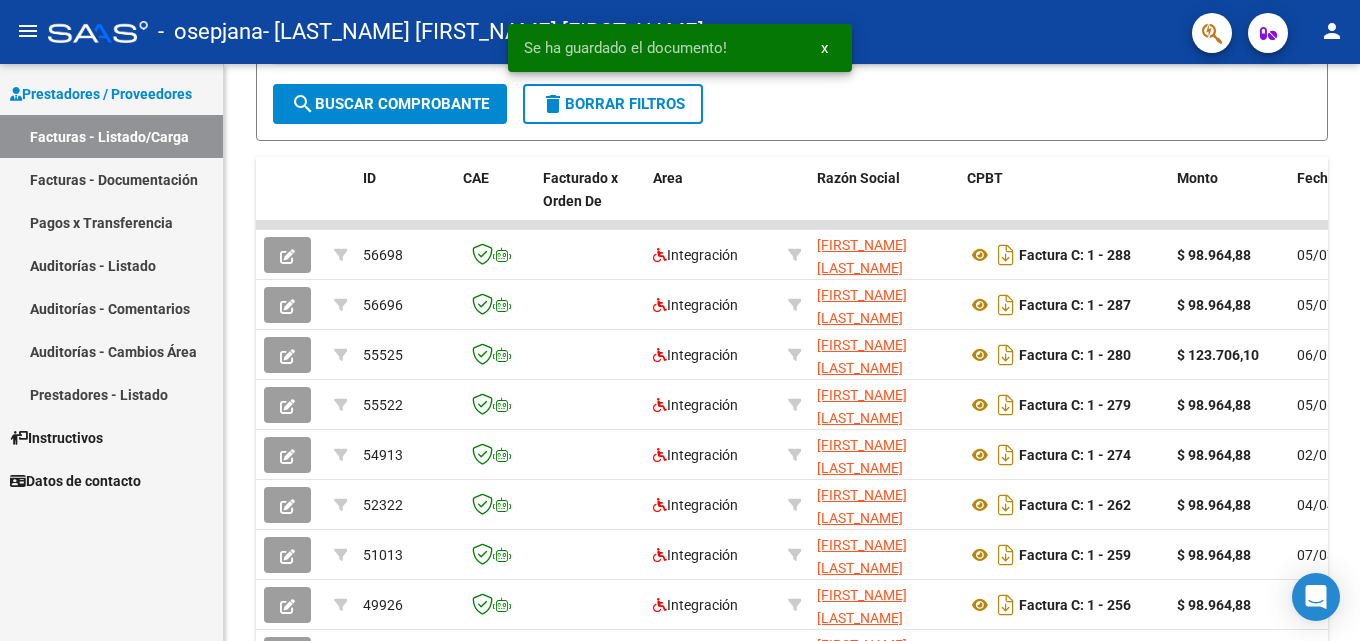 click on "-  osepjana   - [LAST_NAME] [FIRST_NAME] [FIRST_NAME]" 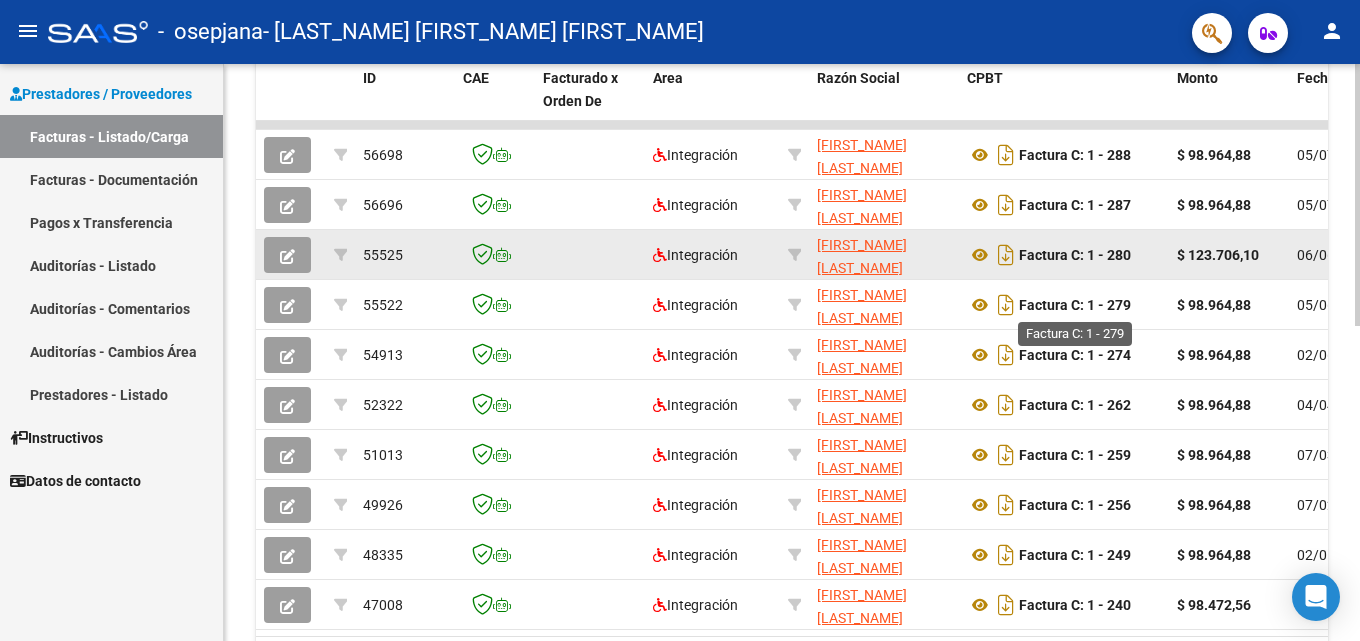 scroll, scrollTop: 465, scrollLeft: 0, axis: vertical 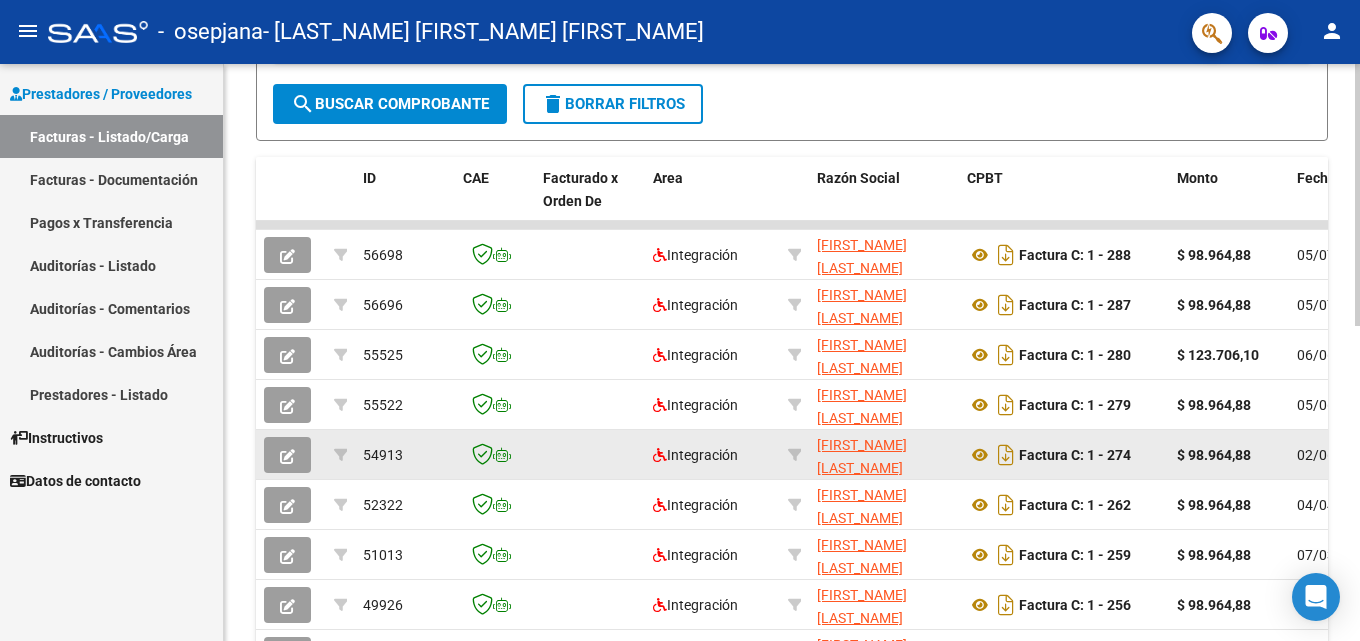 click 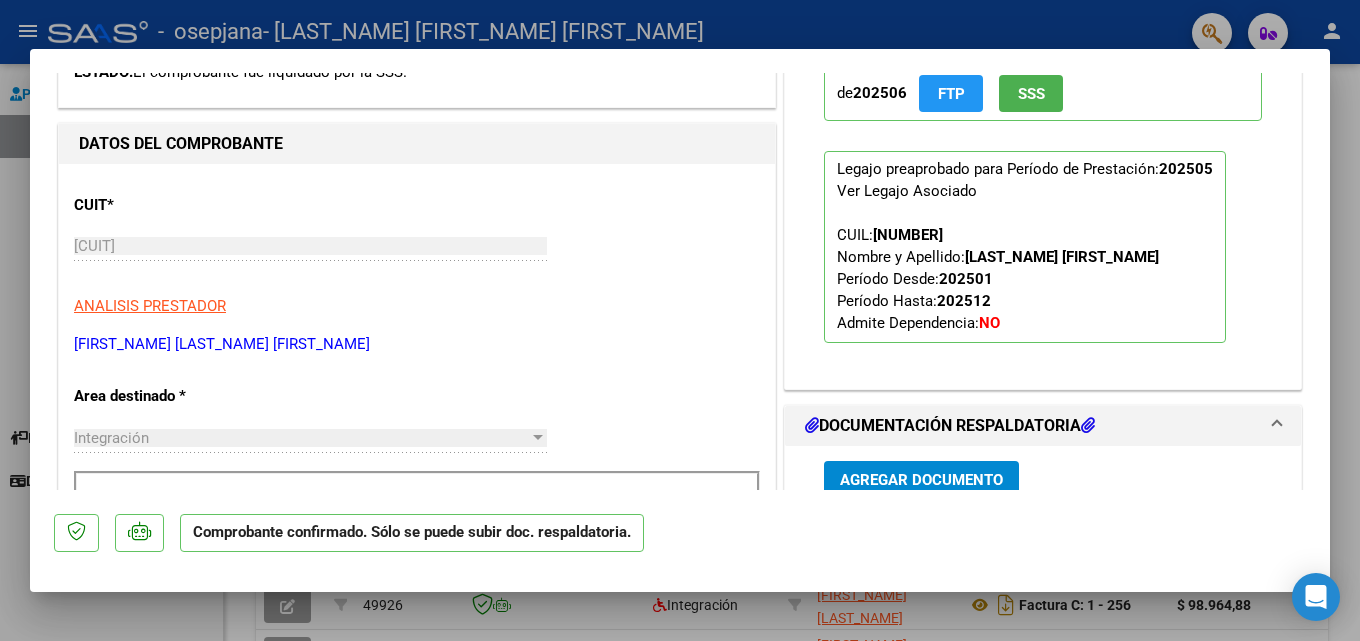 scroll, scrollTop: 500, scrollLeft: 0, axis: vertical 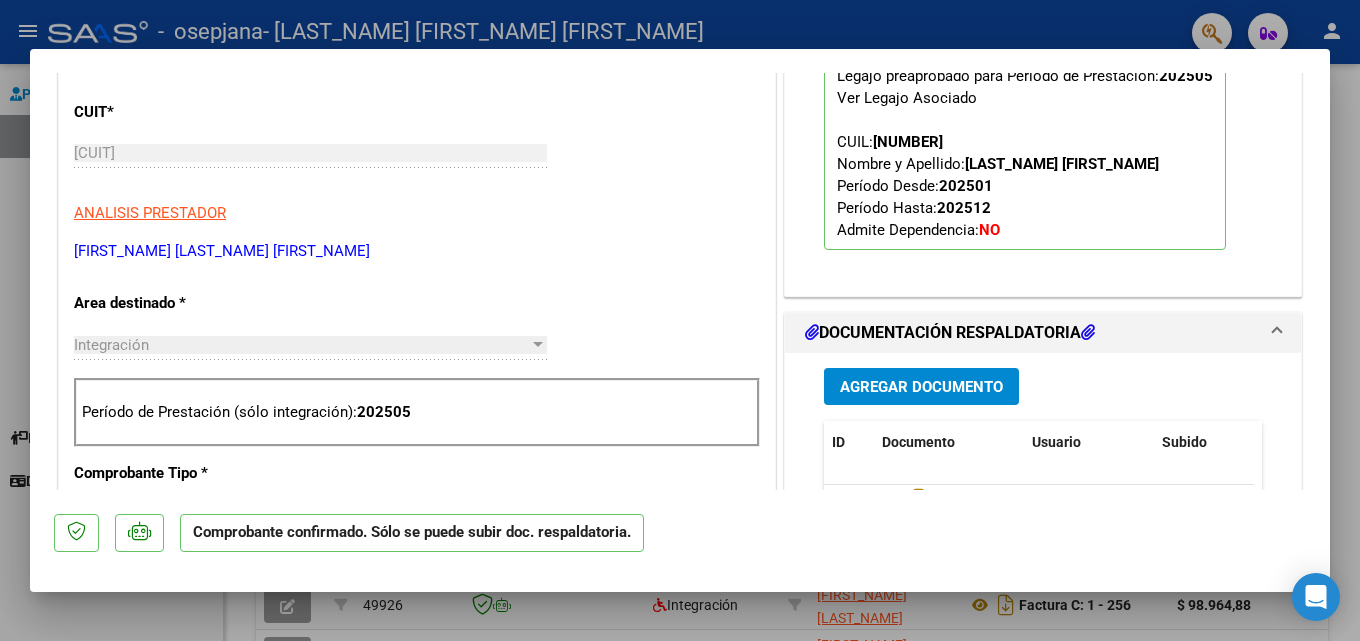 click on "Agregar Documento" at bounding box center (921, 387) 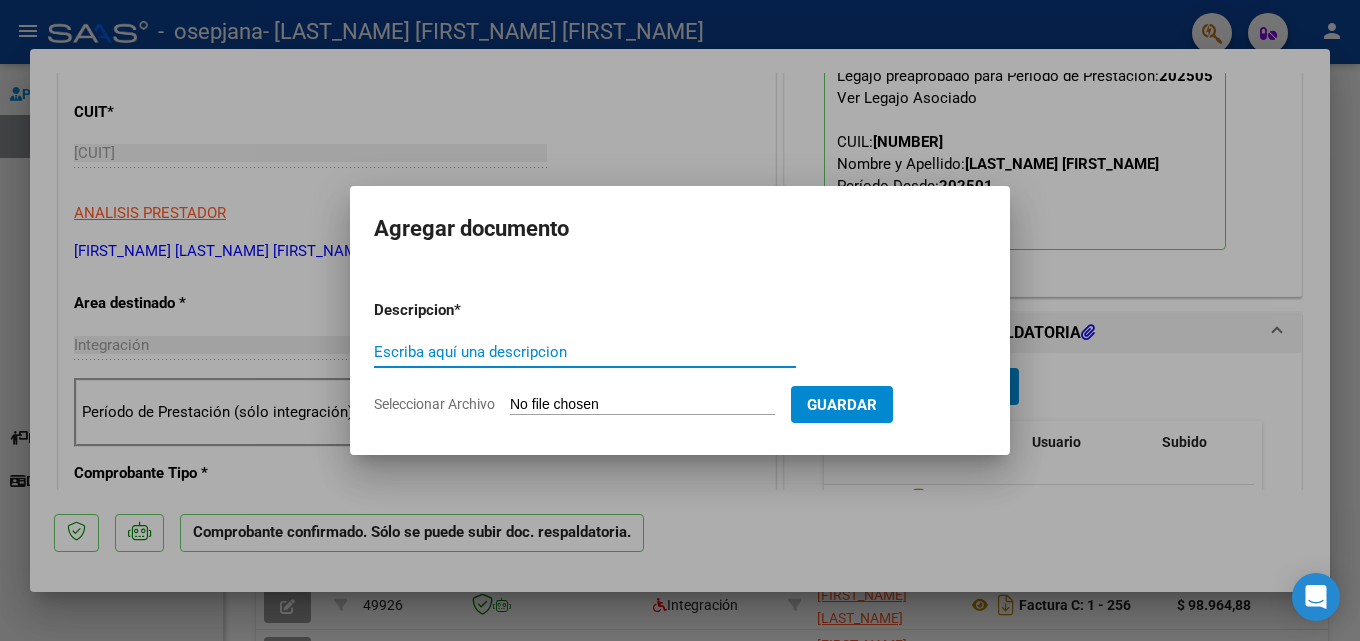 click at bounding box center (680, 320) 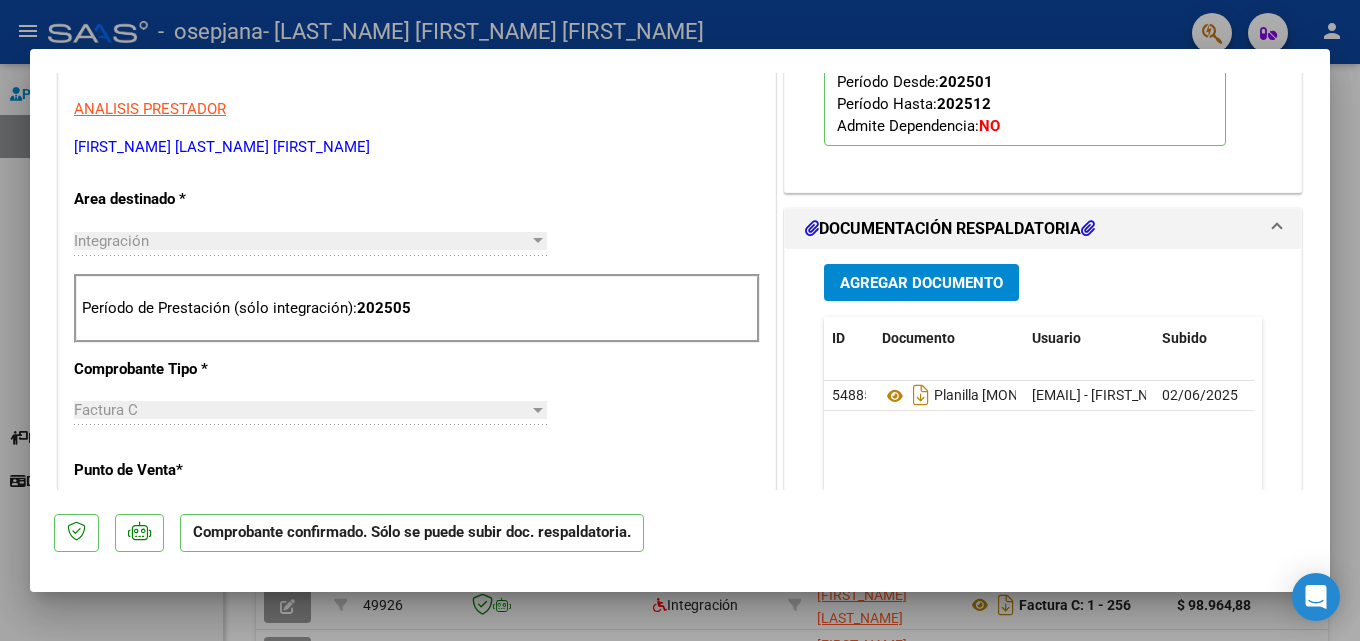scroll, scrollTop: 600, scrollLeft: 0, axis: vertical 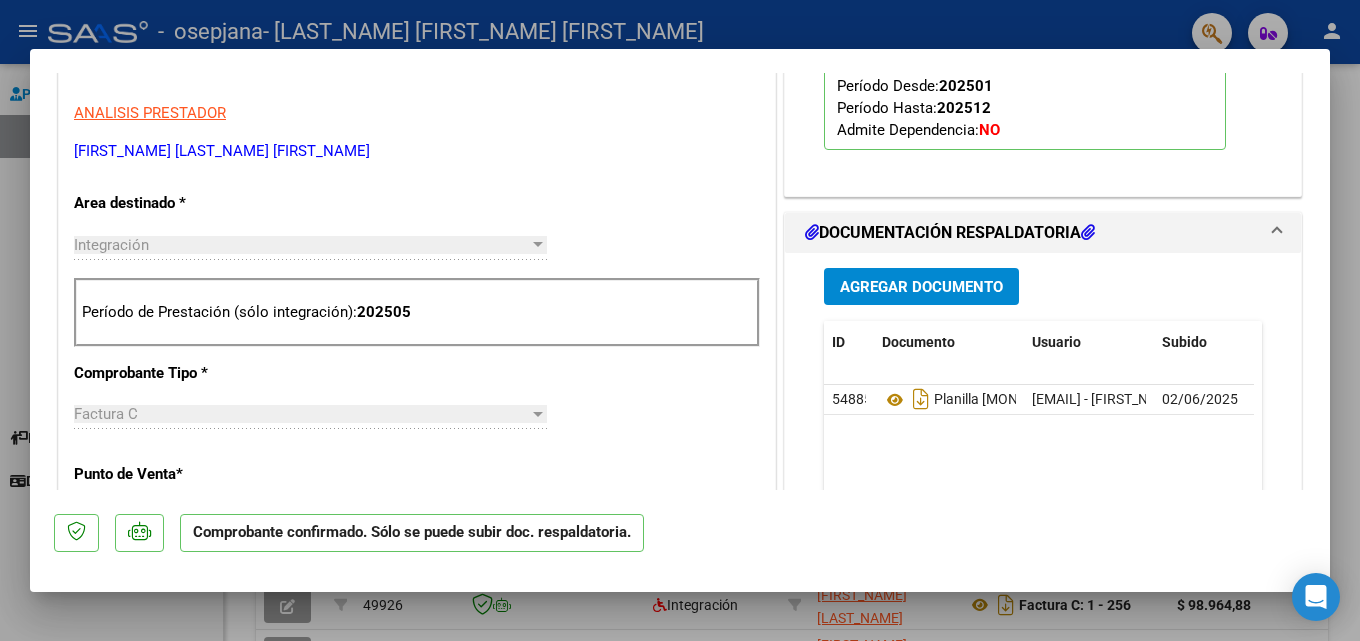 click on "Agregar Documento" at bounding box center (921, 287) 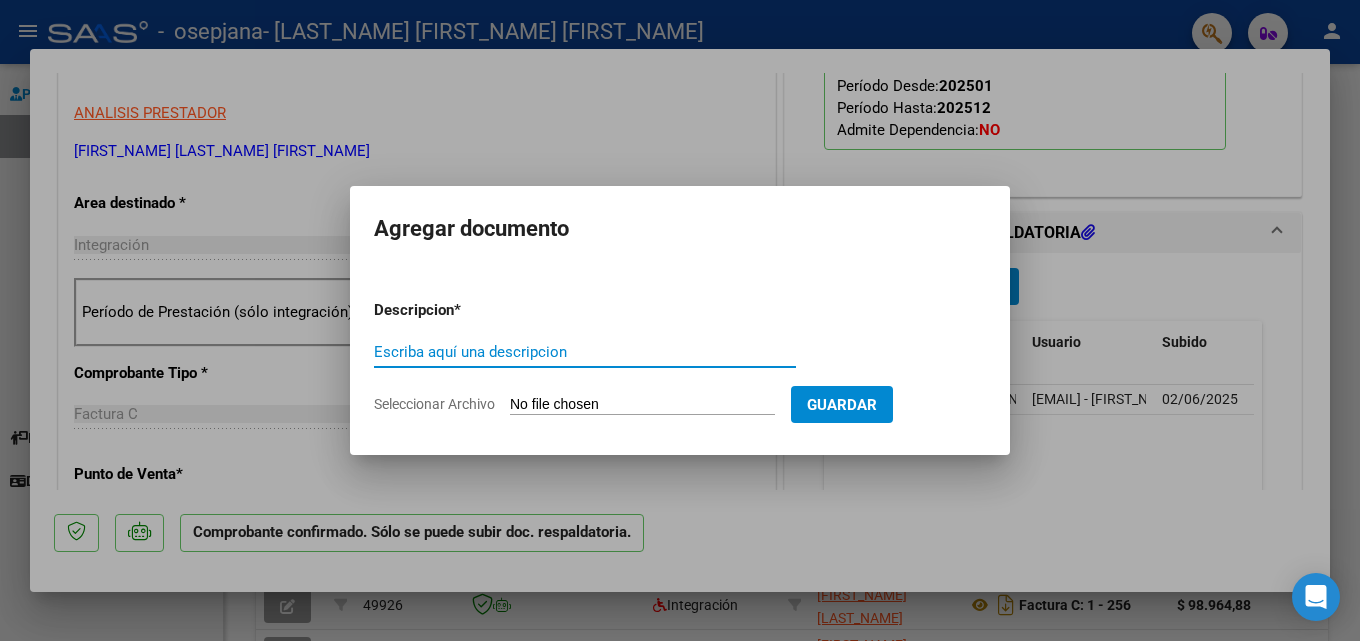 click on "Escriba aquí una descripcion" at bounding box center (585, 352) 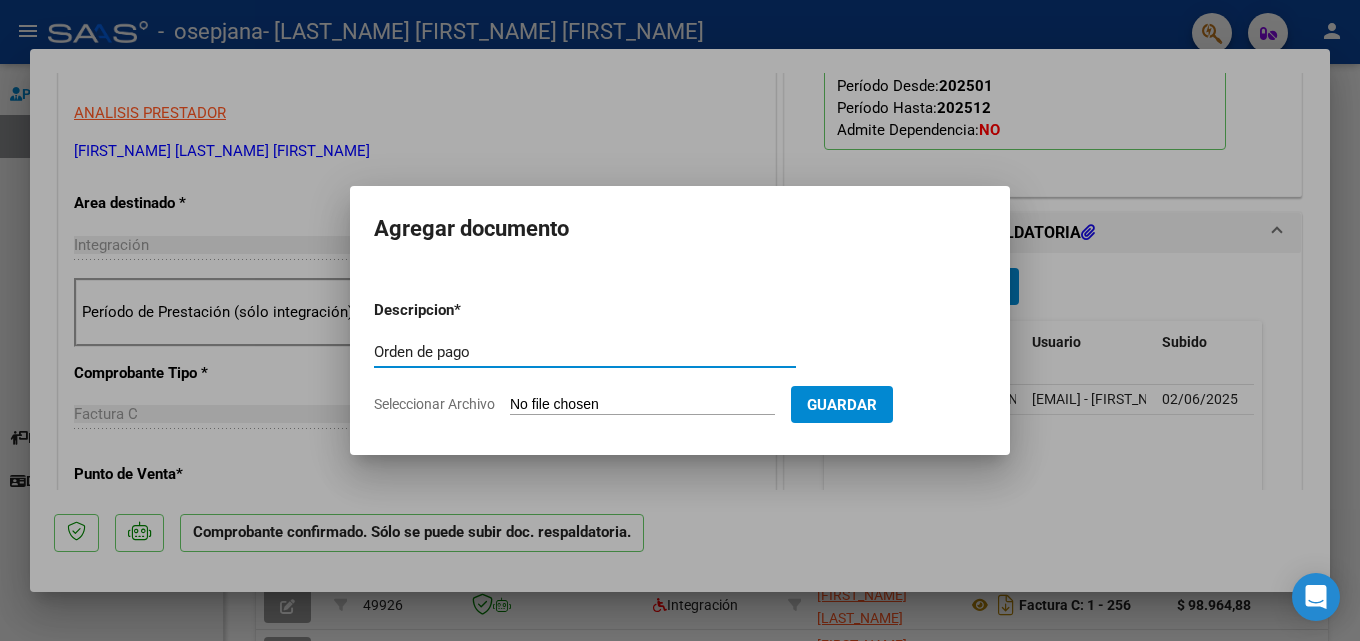 type on "Orden de pago" 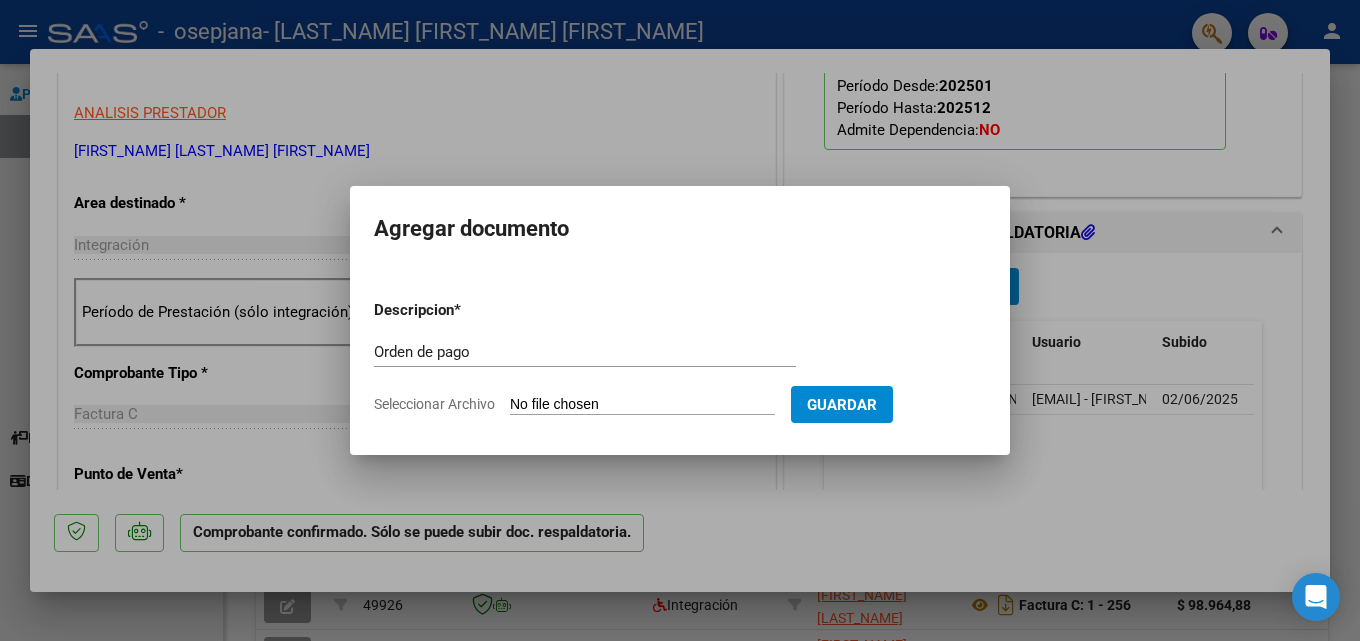 type on "C:\fakepath\[FILENAME].pdf" 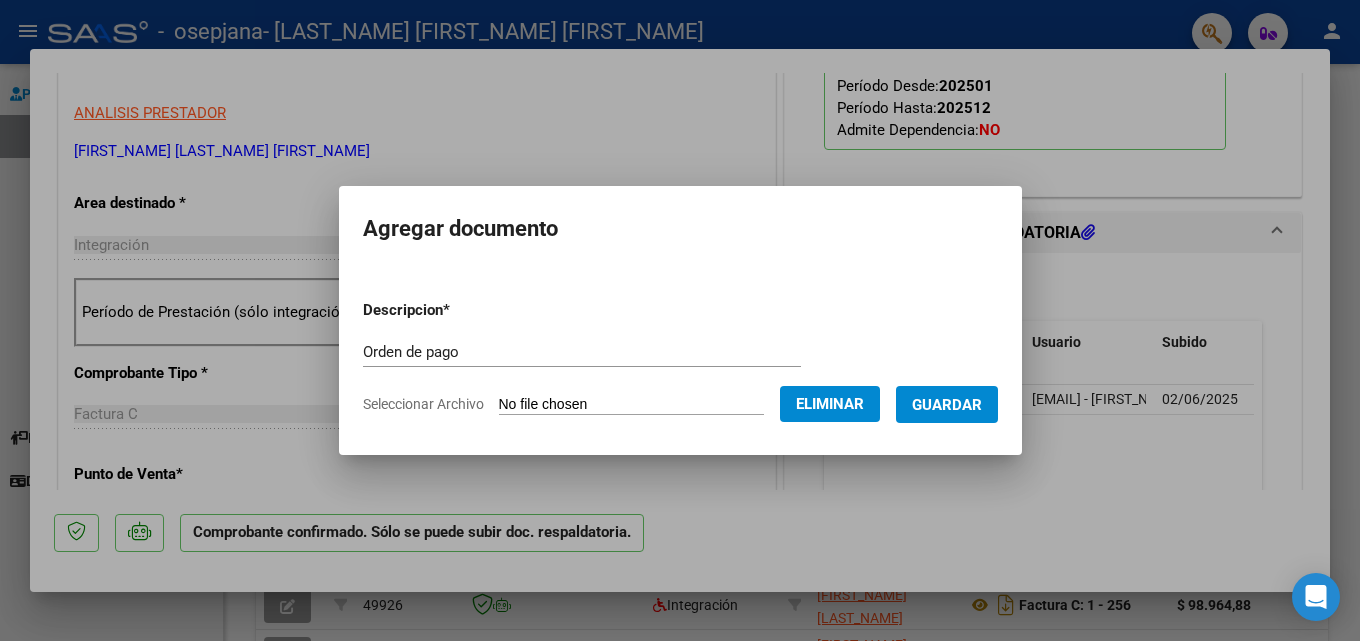 click on "Guardar" at bounding box center [947, 405] 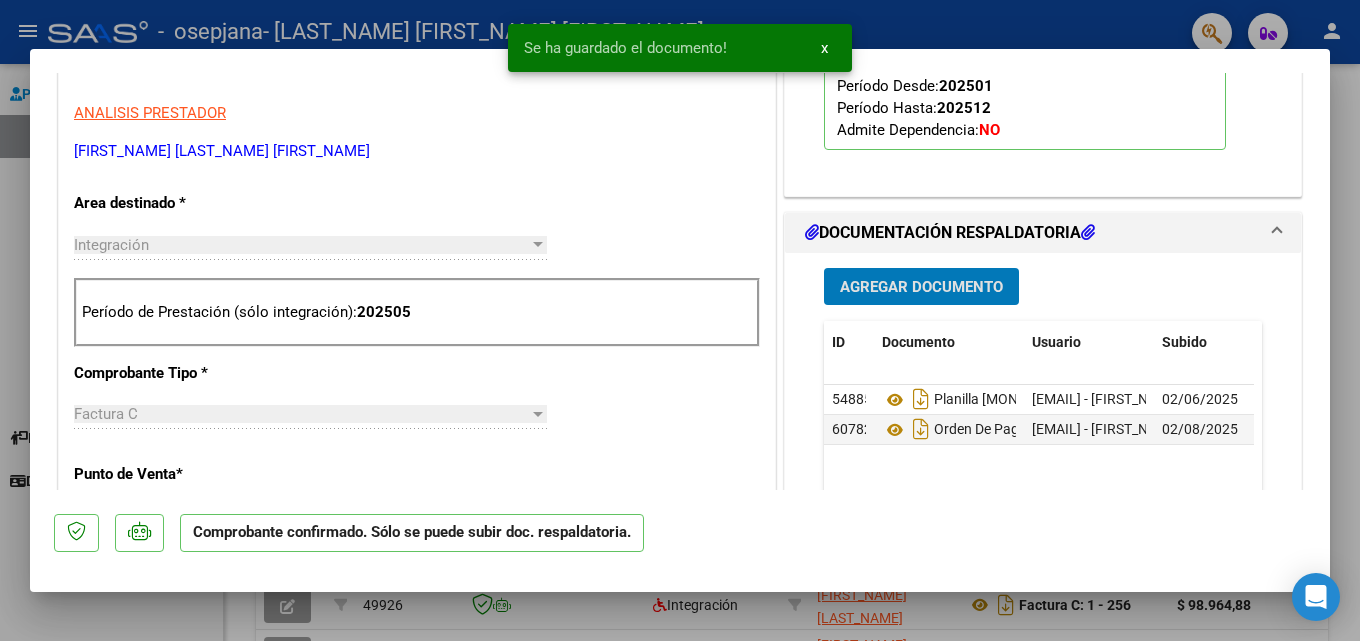 click at bounding box center [680, 320] 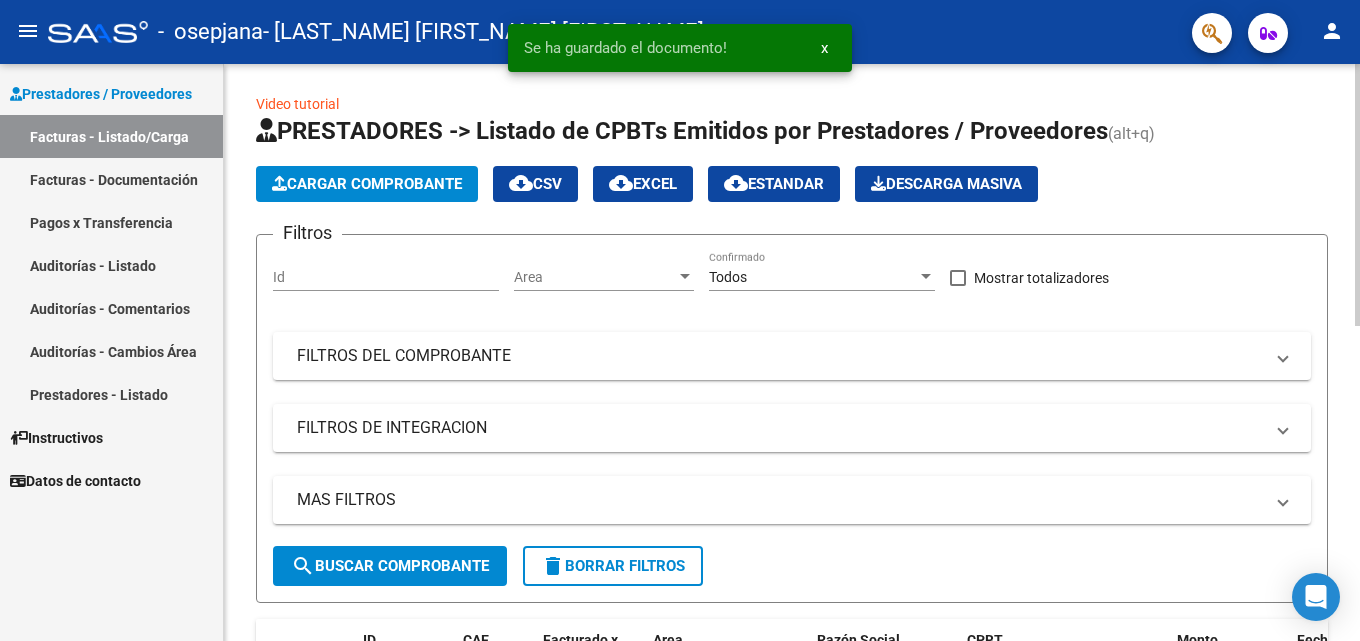 scroll, scrollTop: 0, scrollLeft: 0, axis: both 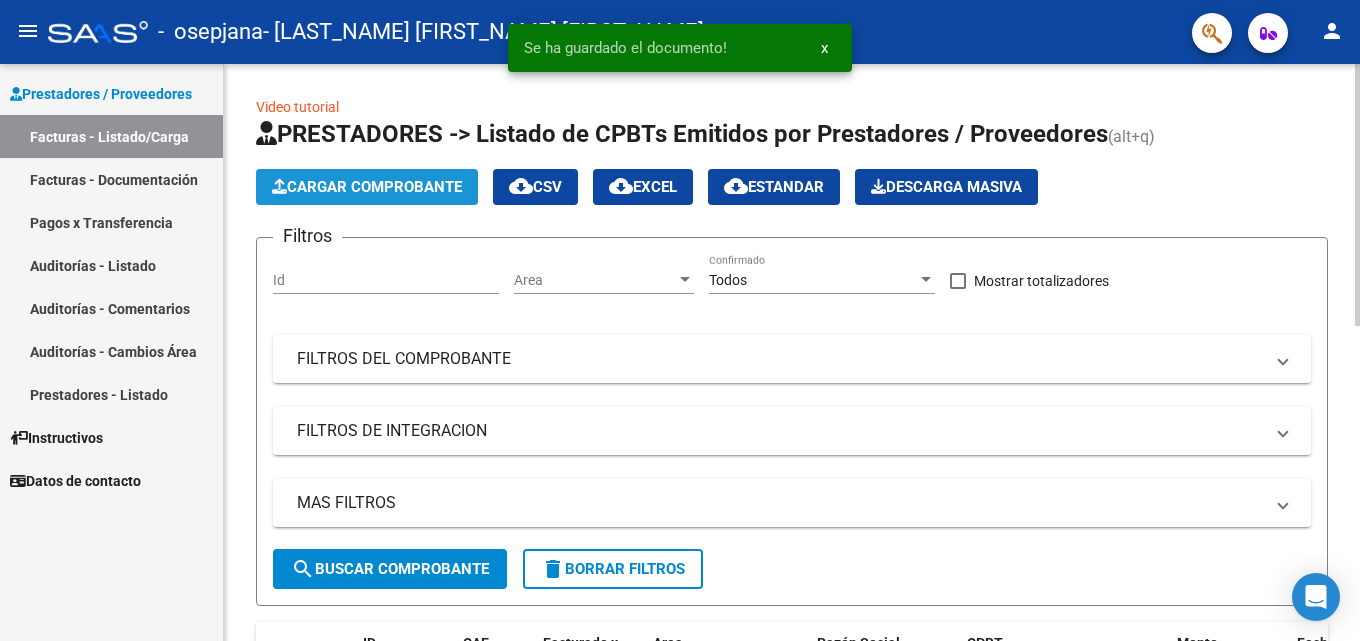 click on "Cargar Comprobante" 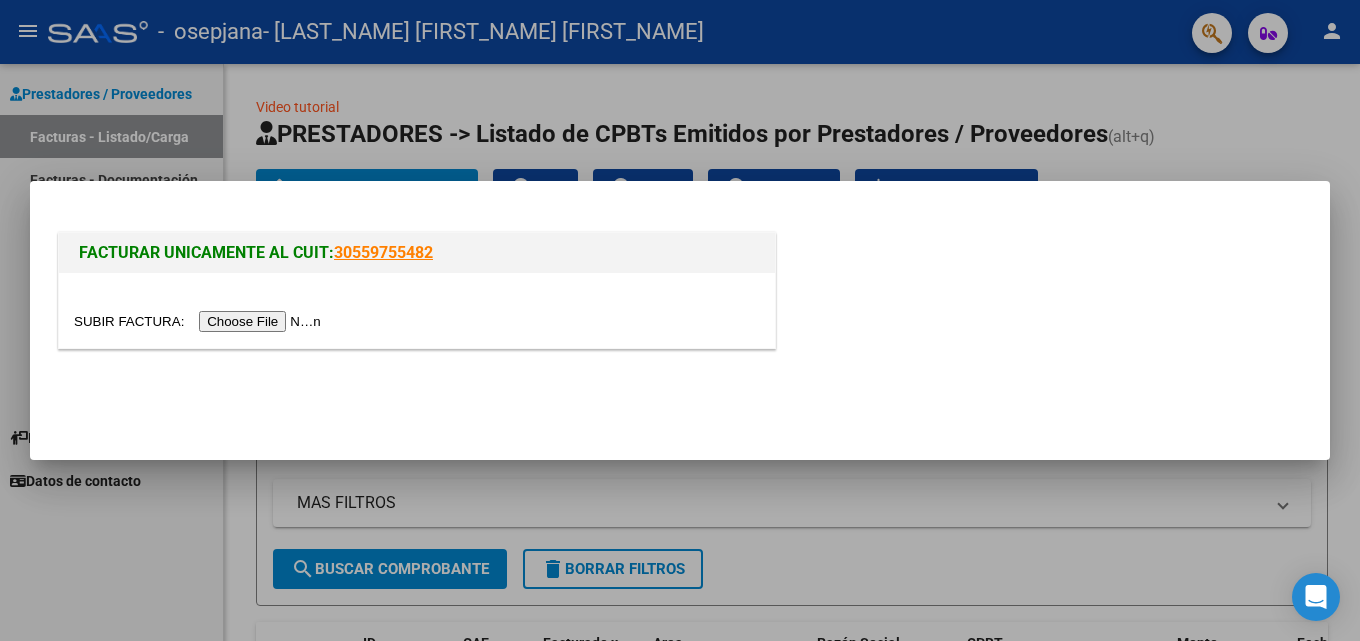 click at bounding box center (200, 321) 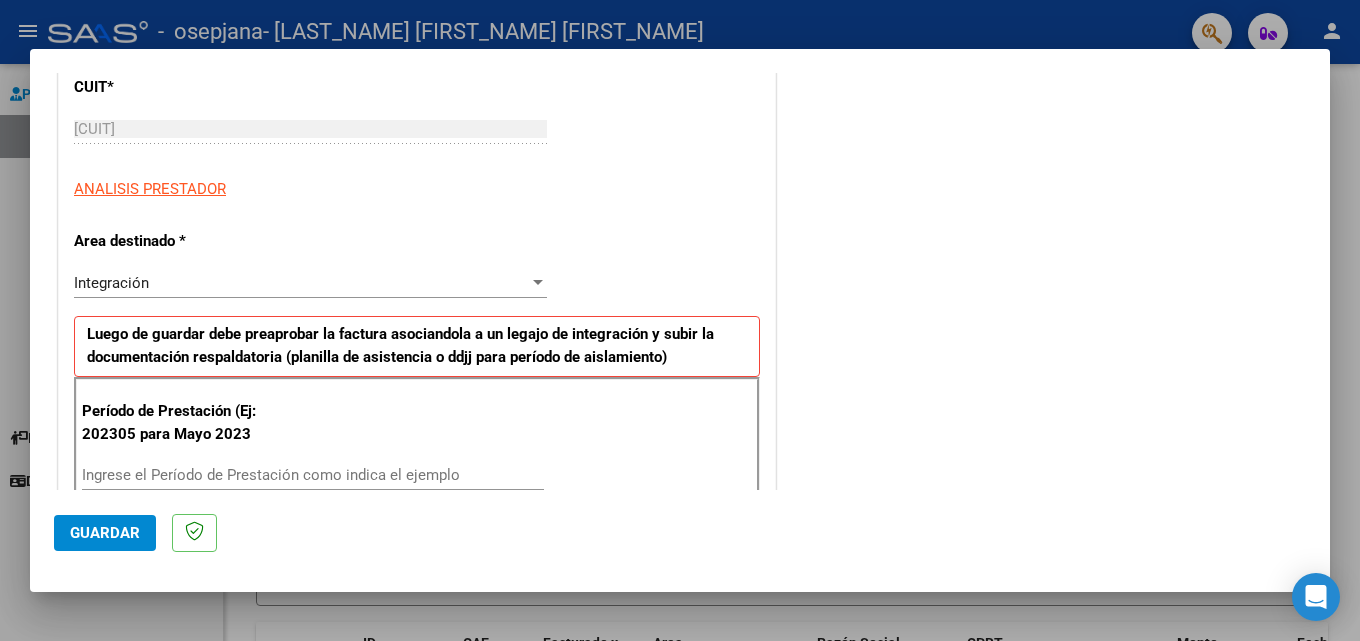 scroll, scrollTop: 300, scrollLeft: 0, axis: vertical 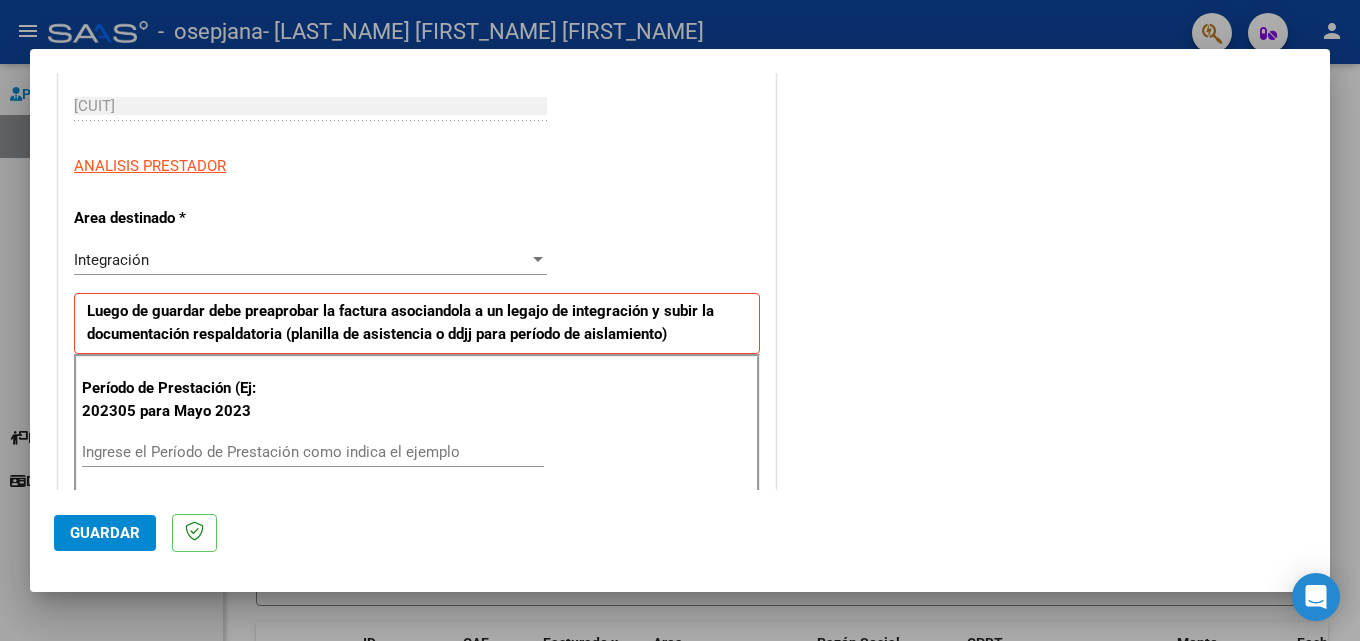 click on "Integración" at bounding box center [301, 260] 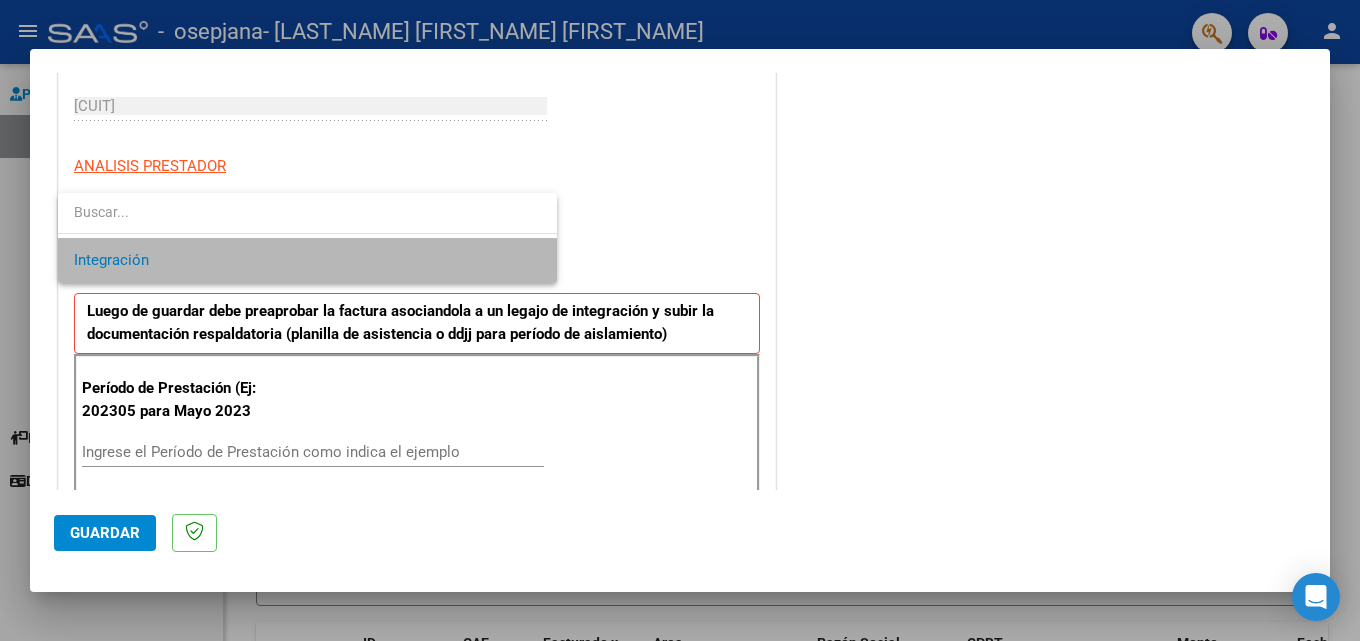 click on "Integración" at bounding box center [307, 260] 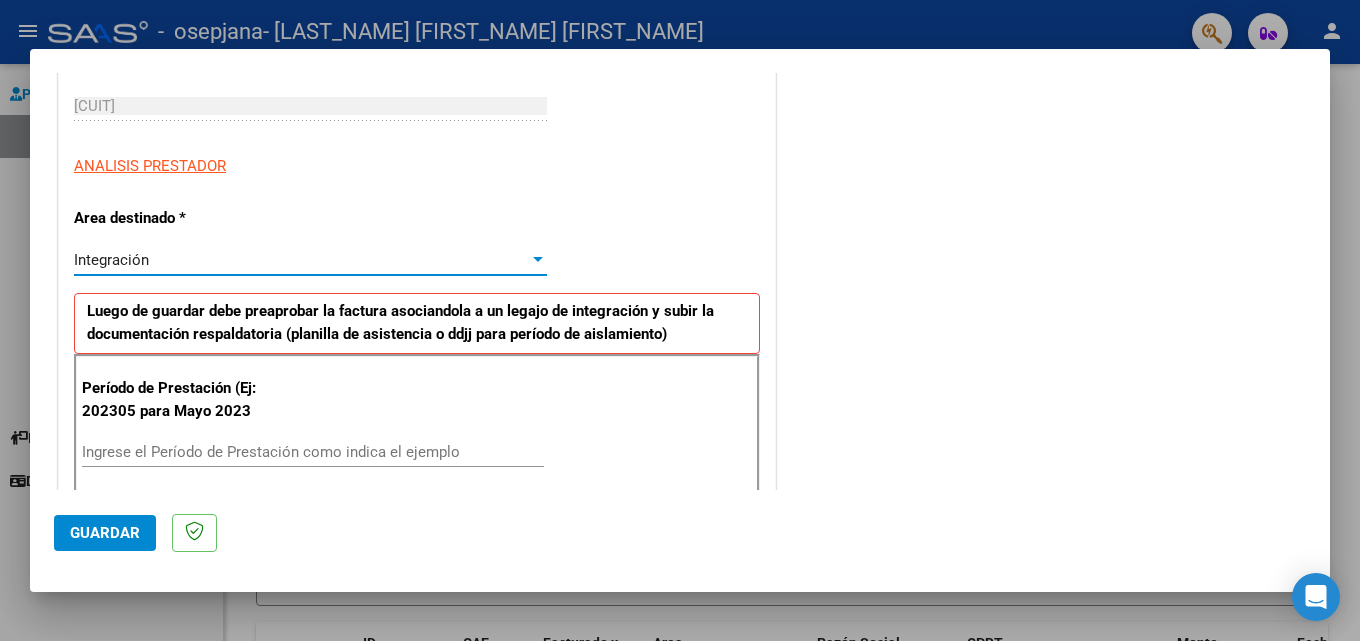 scroll, scrollTop: 500, scrollLeft: 0, axis: vertical 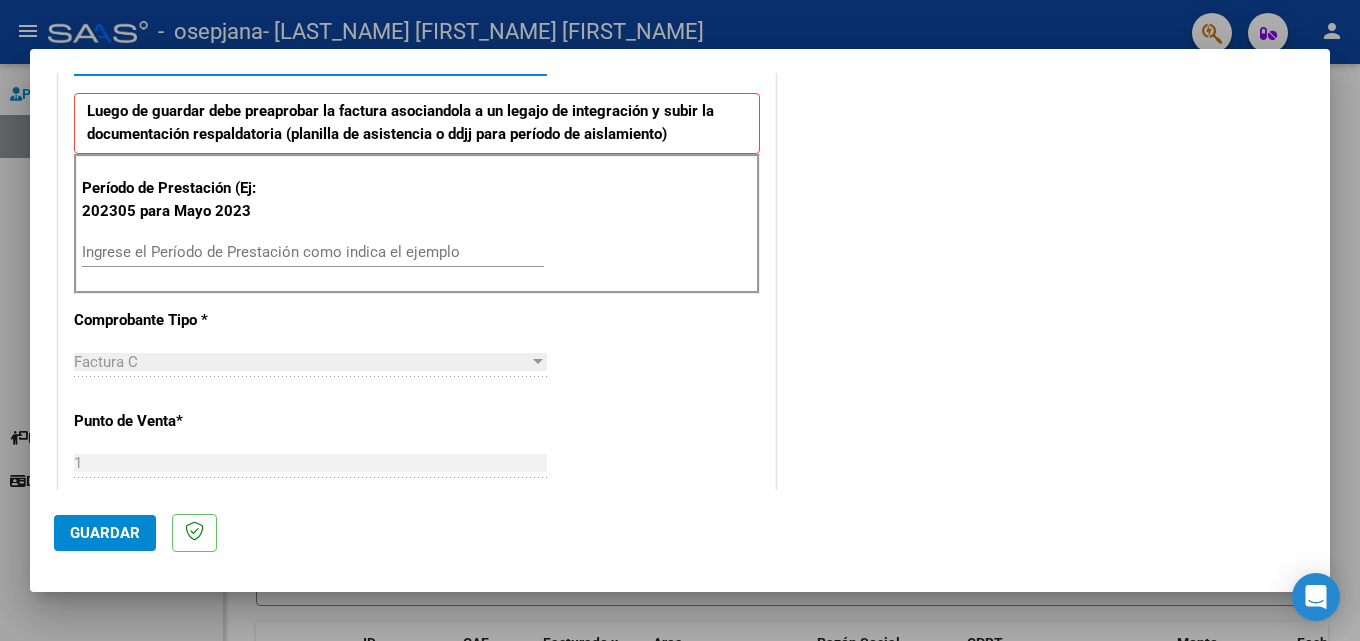 click on "Ingrese el Período de Prestación como indica el ejemplo" at bounding box center [313, 252] 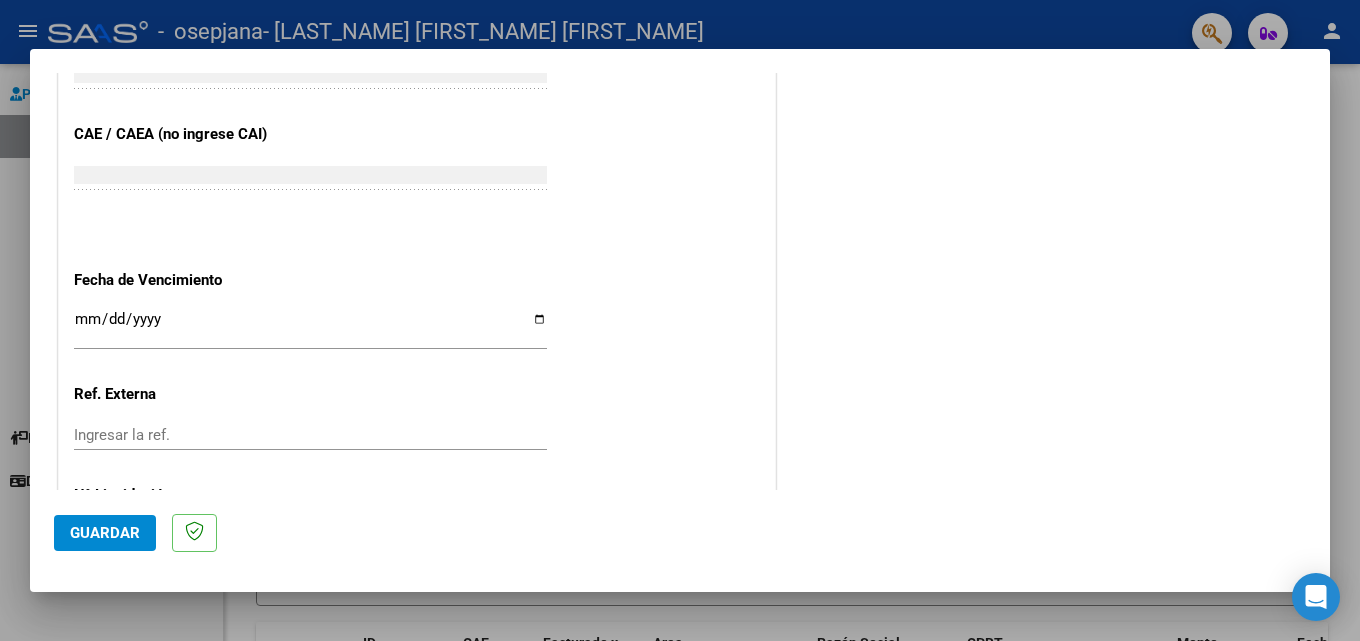scroll, scrollTop: 1305, scrollLeft: 0, axis: vertical 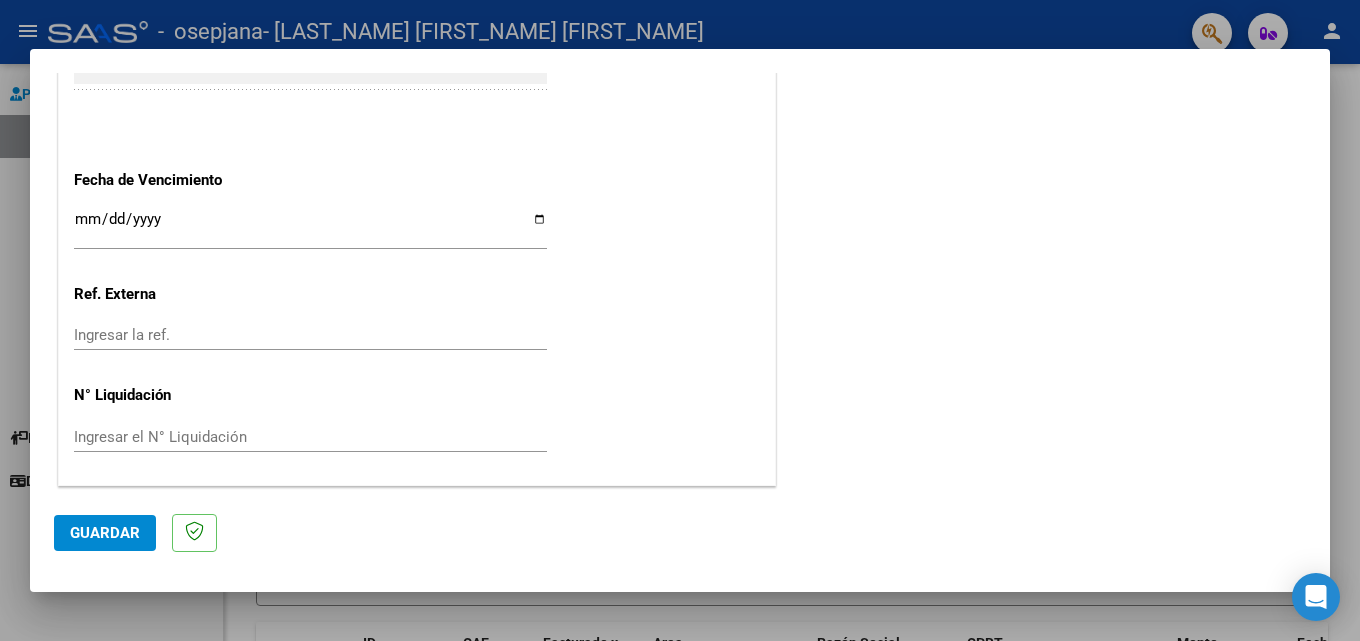 type on "202507" 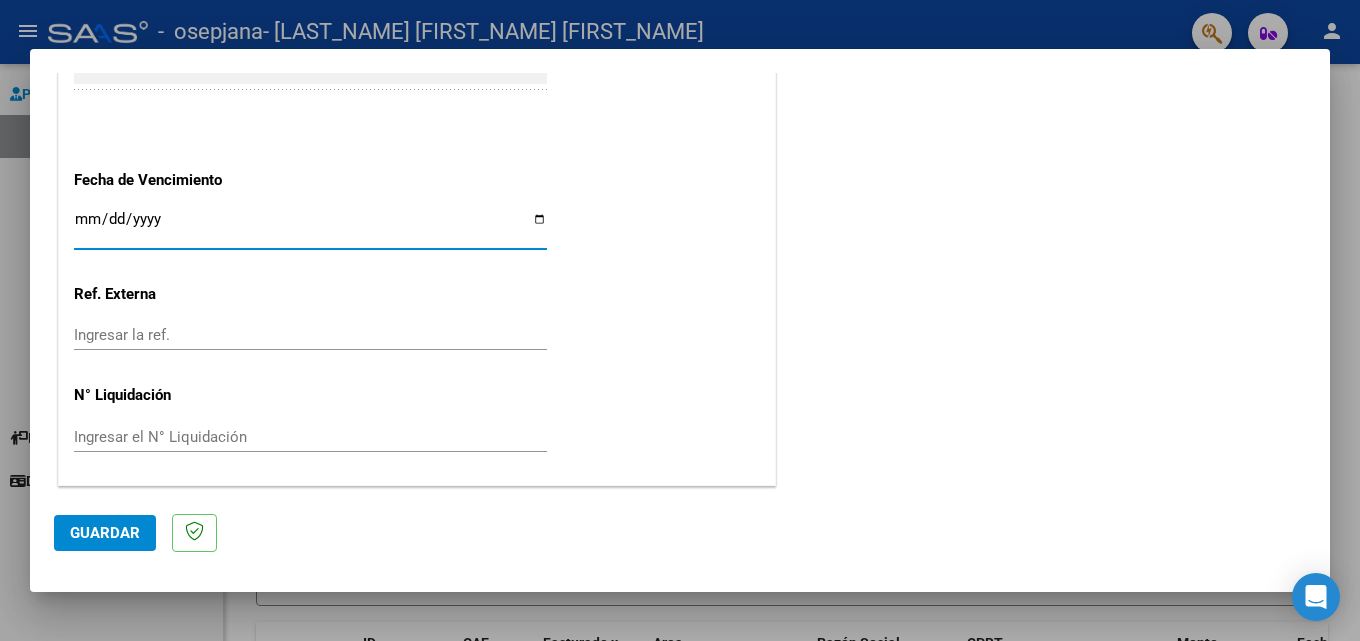 type on "2025-08-02" 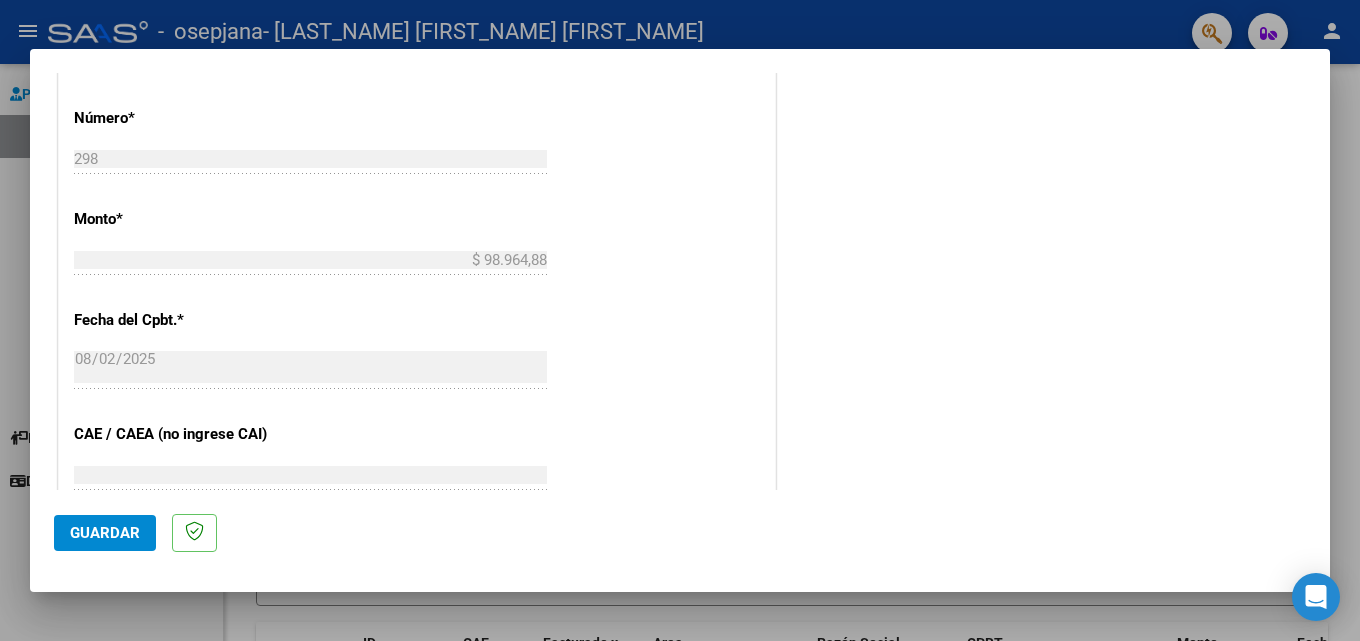 scroll, scrollTop: 1305, scrollLeft: 0, axis: vertical 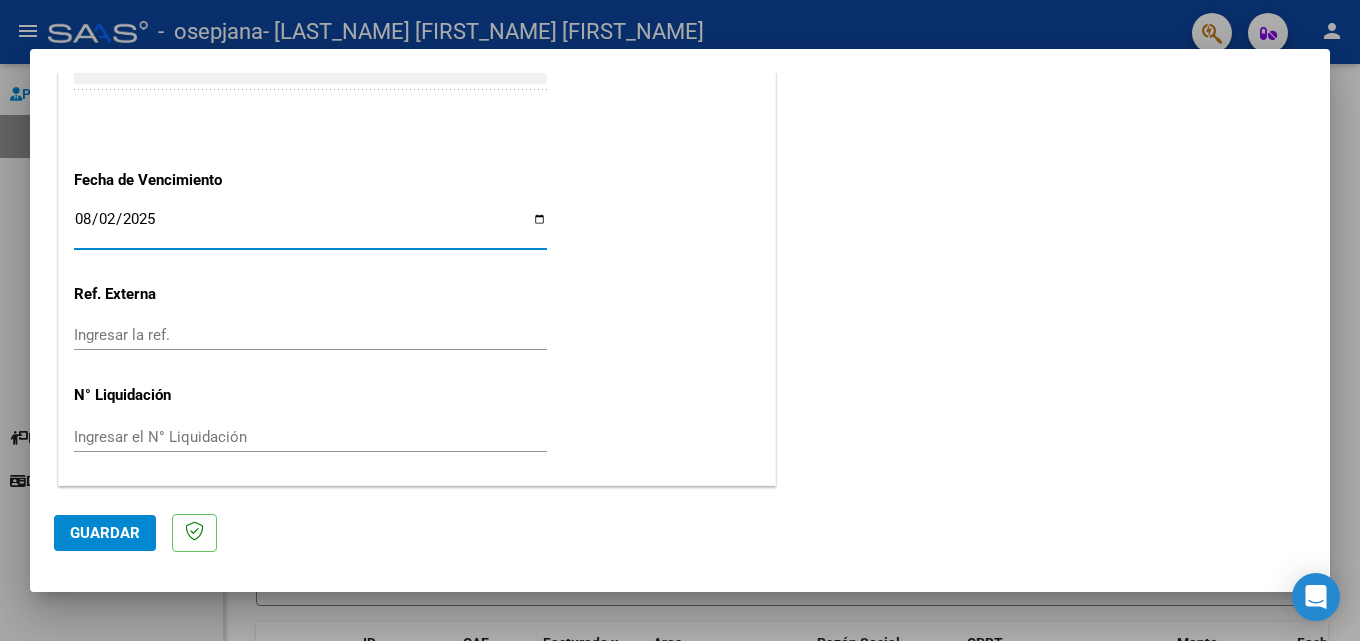 click on "Guardar" 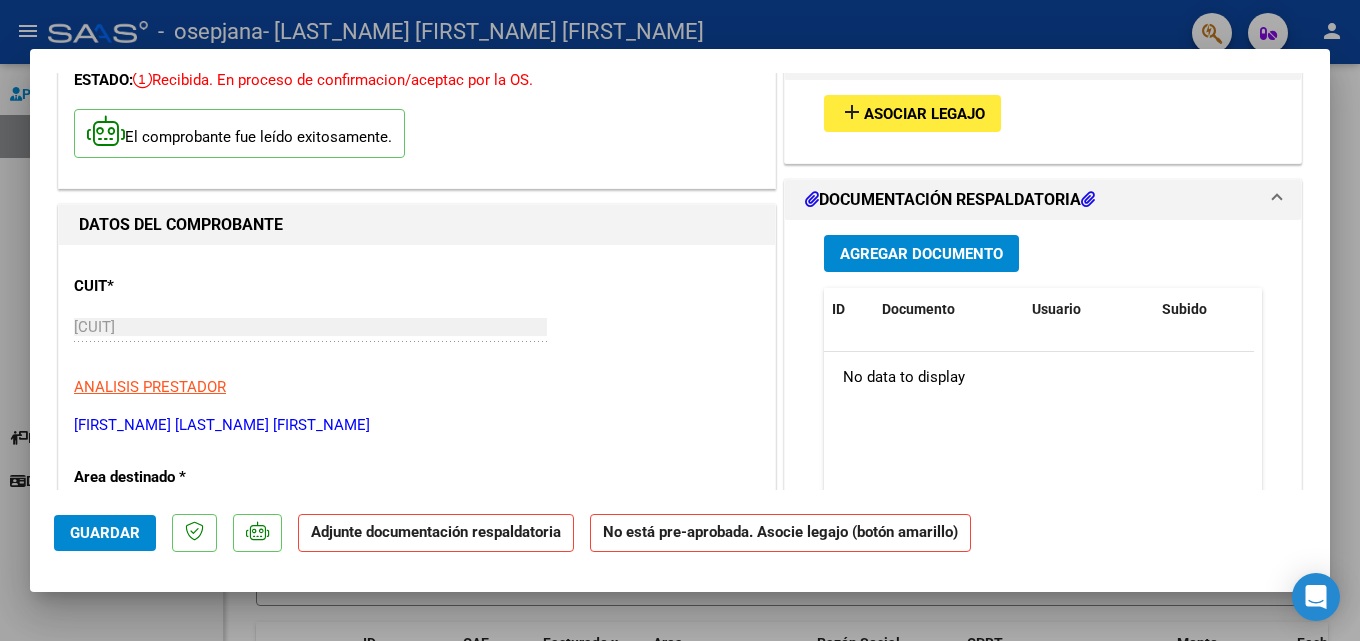scroll, scrollTop: 0, scrollLeft: 0, axis: both 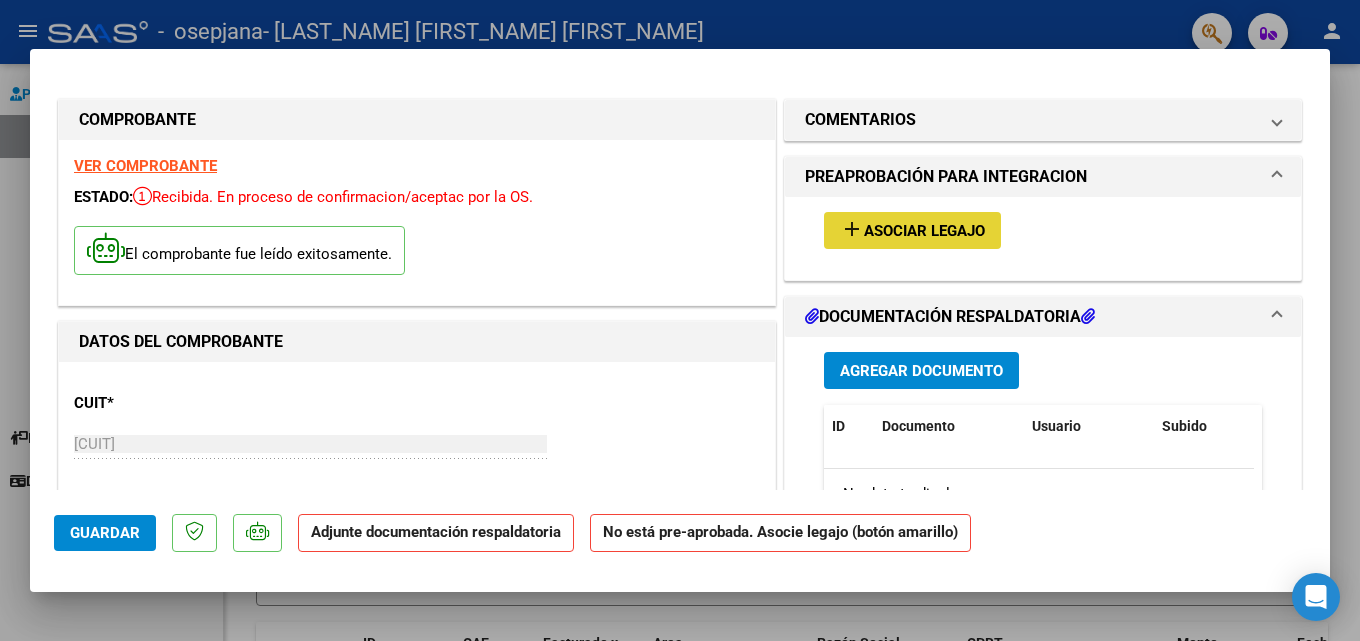 click on "add" at bounding box center [852, 229] 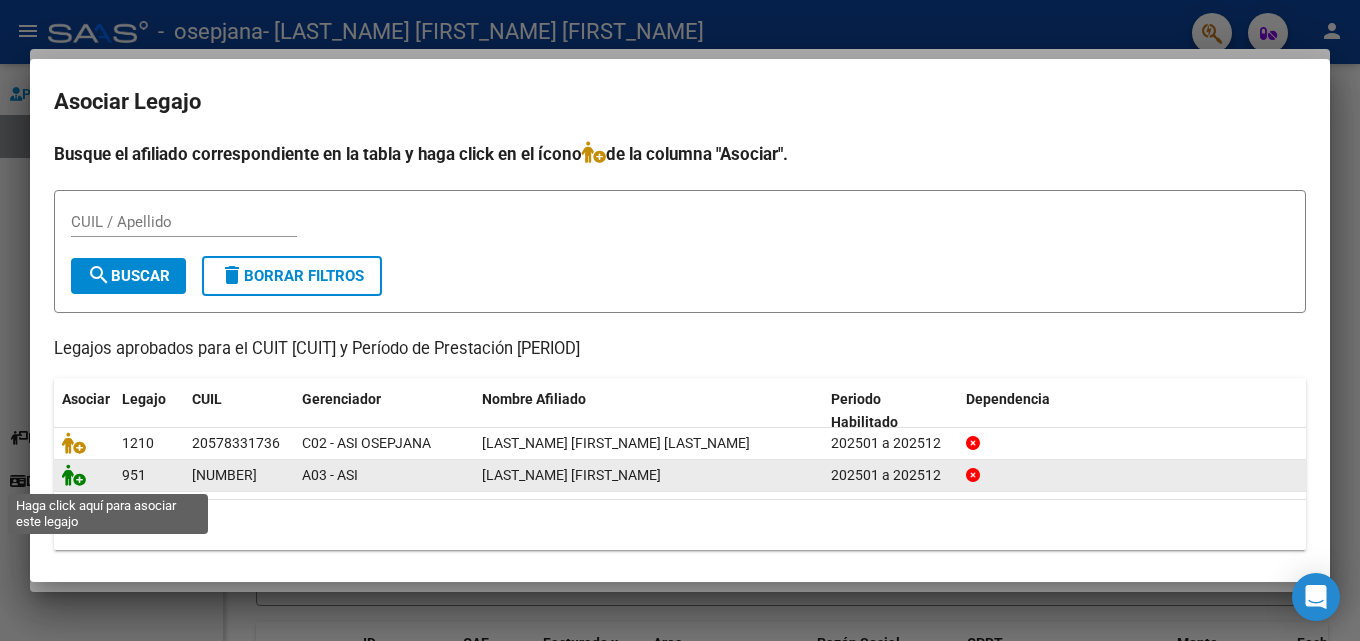 click 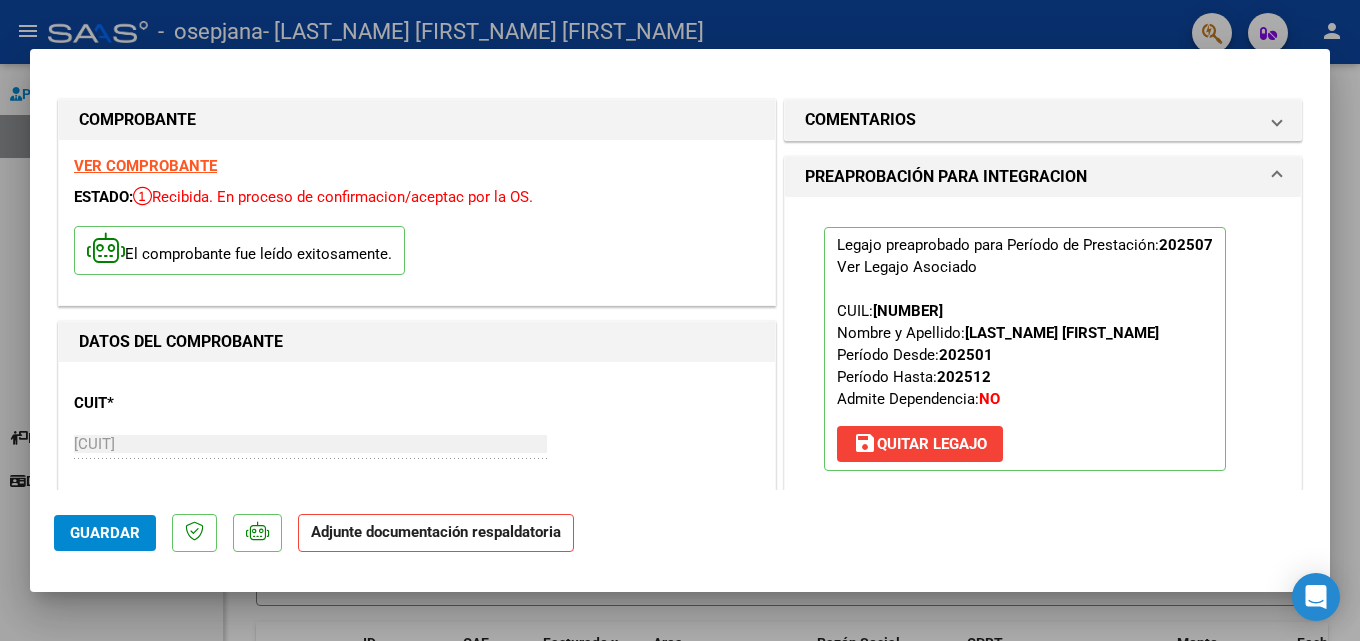 scroll, scrollTop: 400, scrollLeft: 0, axis: vertical 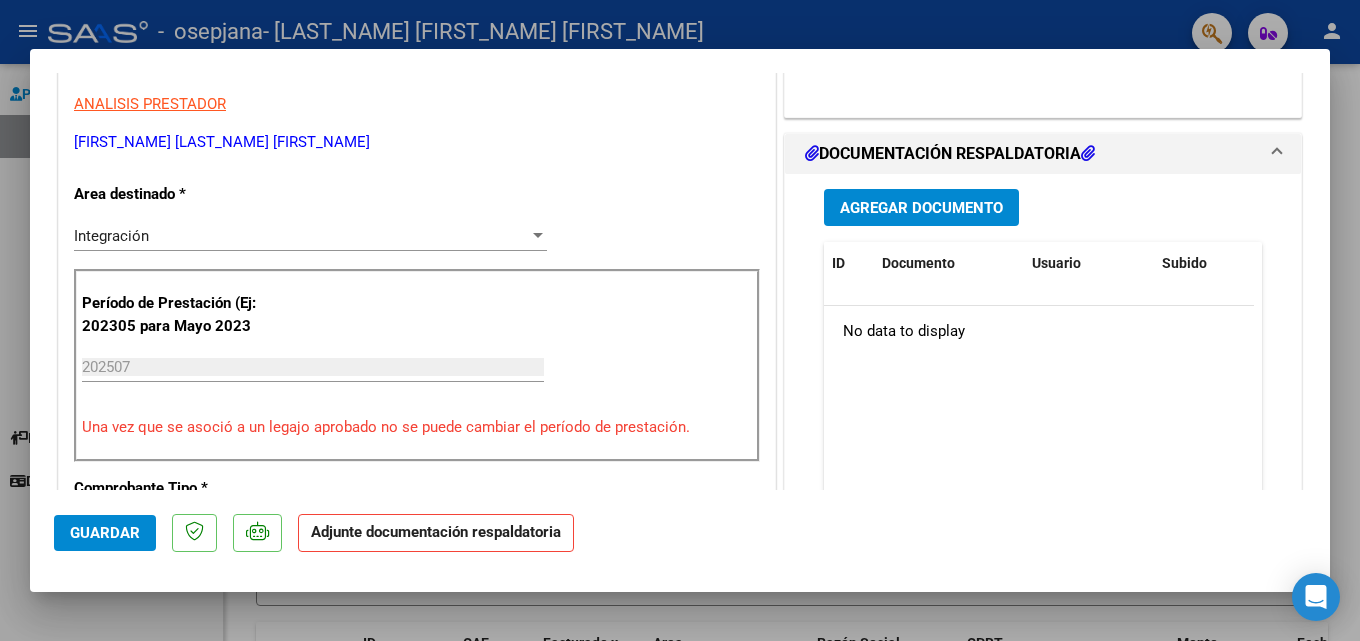 click on "Agregar Documento" at bounding box center [921, 208] 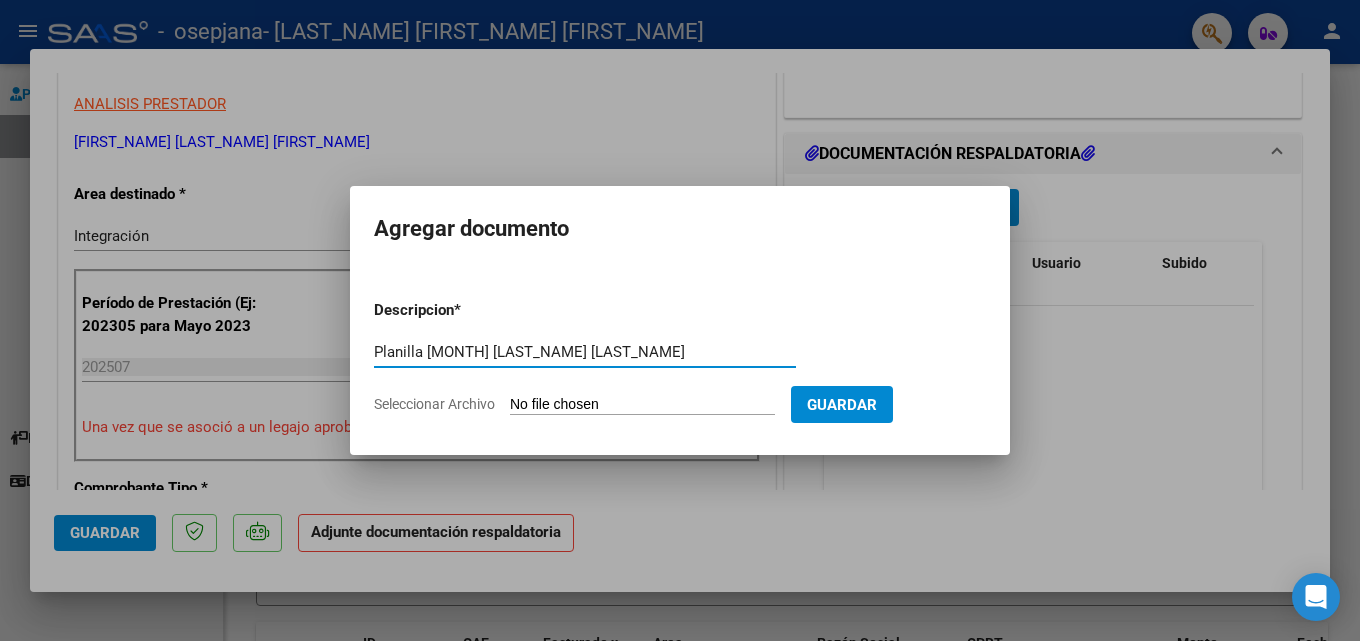 type on "Planilla [MONTH] [LAST_NAME] [LAST_NAME]" 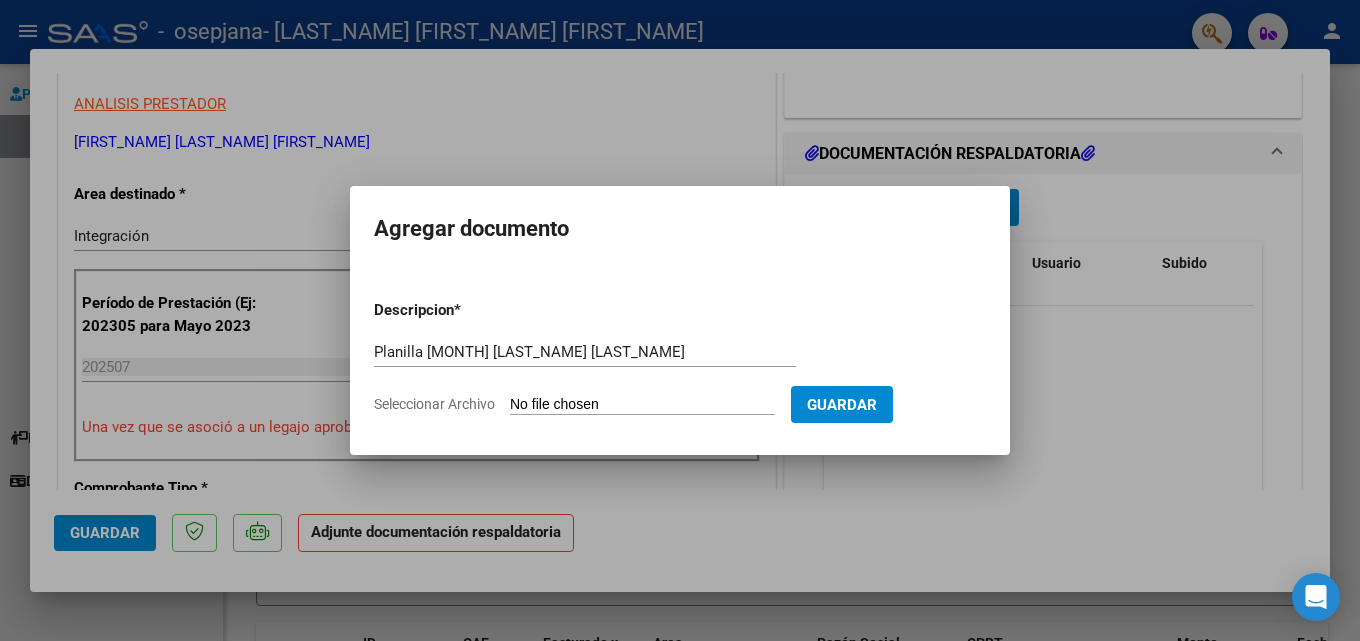 type on "C:\fakepath\[FILENAME].pdf" 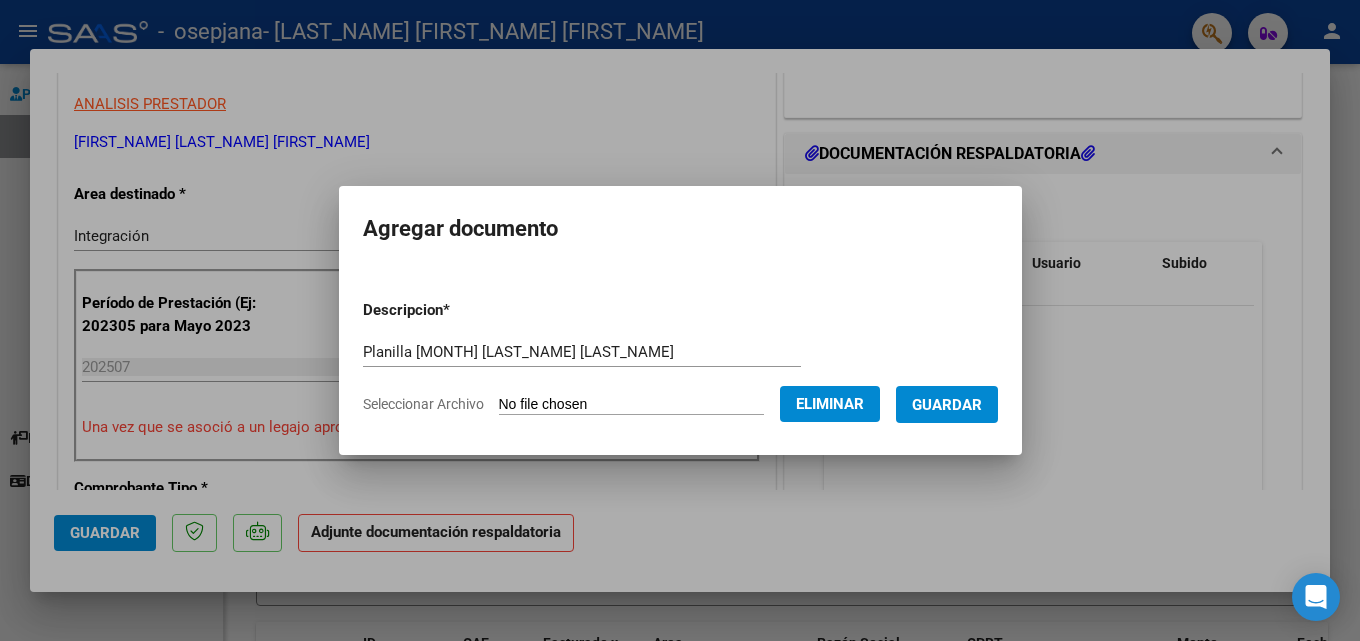 click on "Guardar" at bounding box center [947, 405] 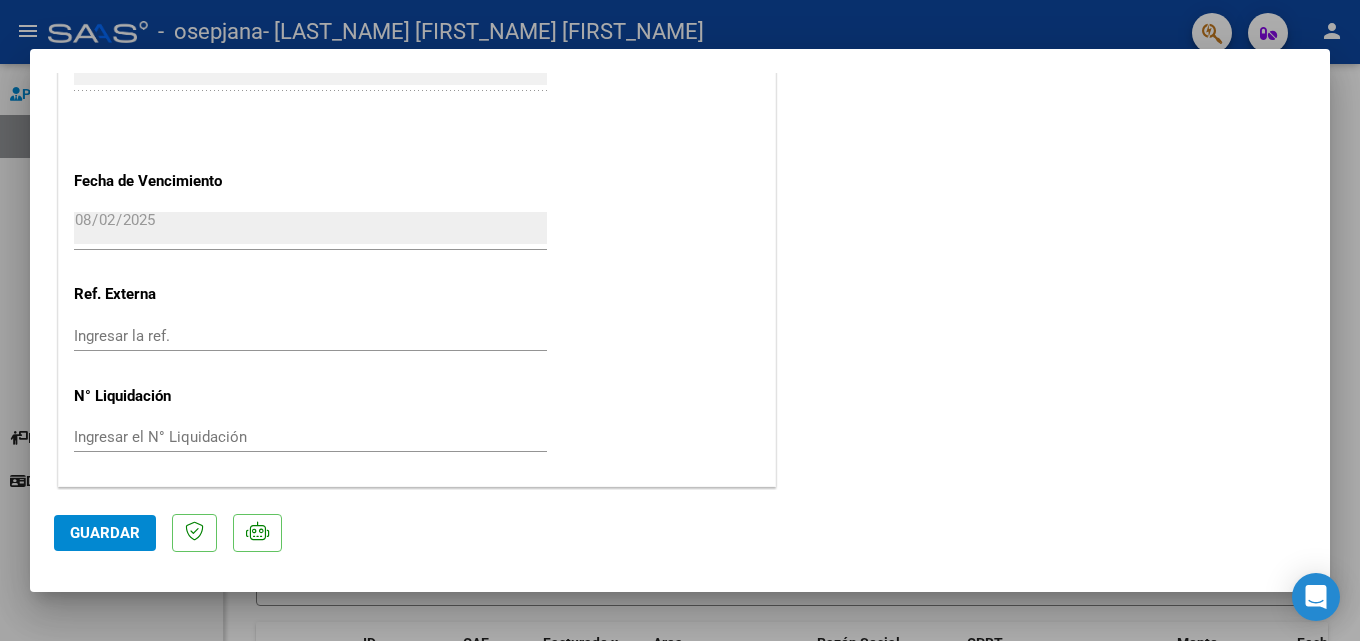 scroll, scrollTop: 1373, scrollLeft: 0, axis: vertical 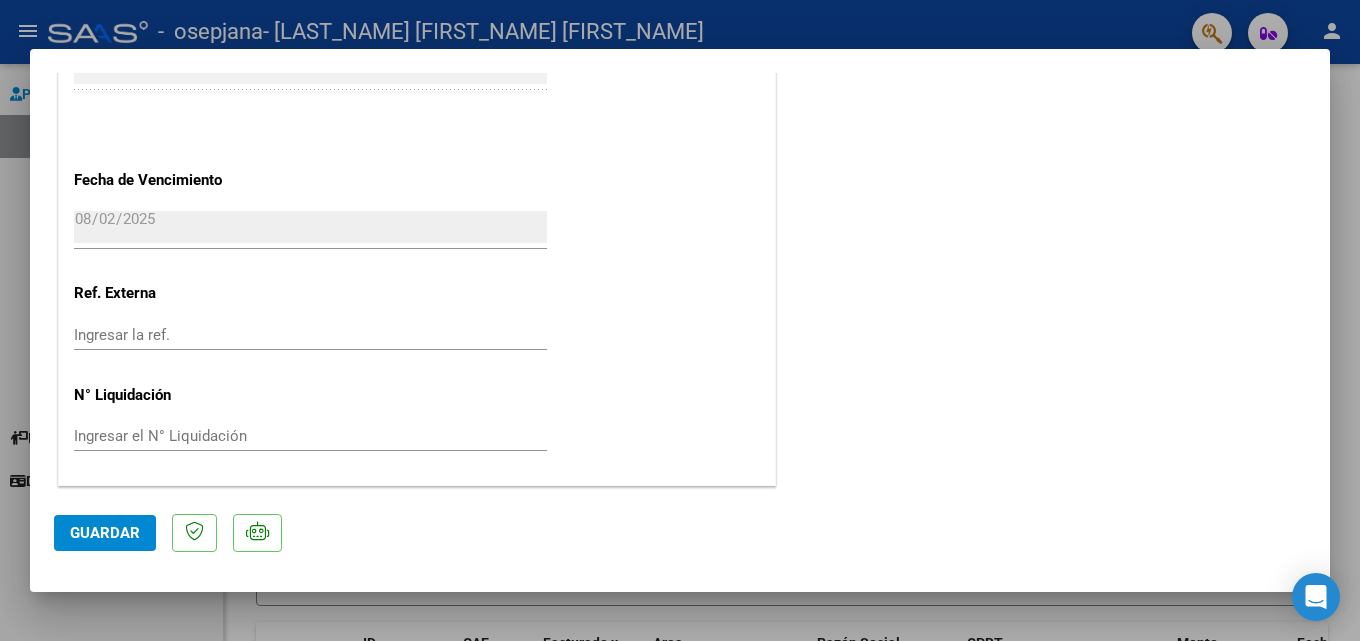click on "Guardar" 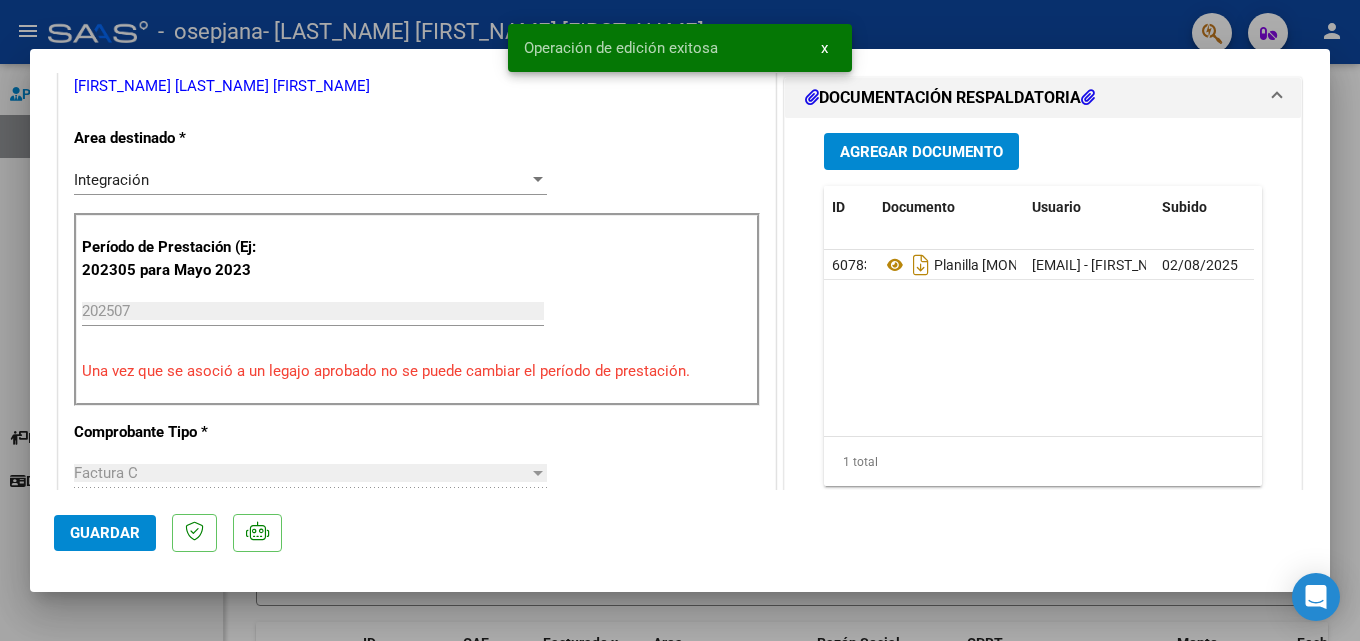 scroll, scrollTop: 0, scrollLeft: 0, axis: both 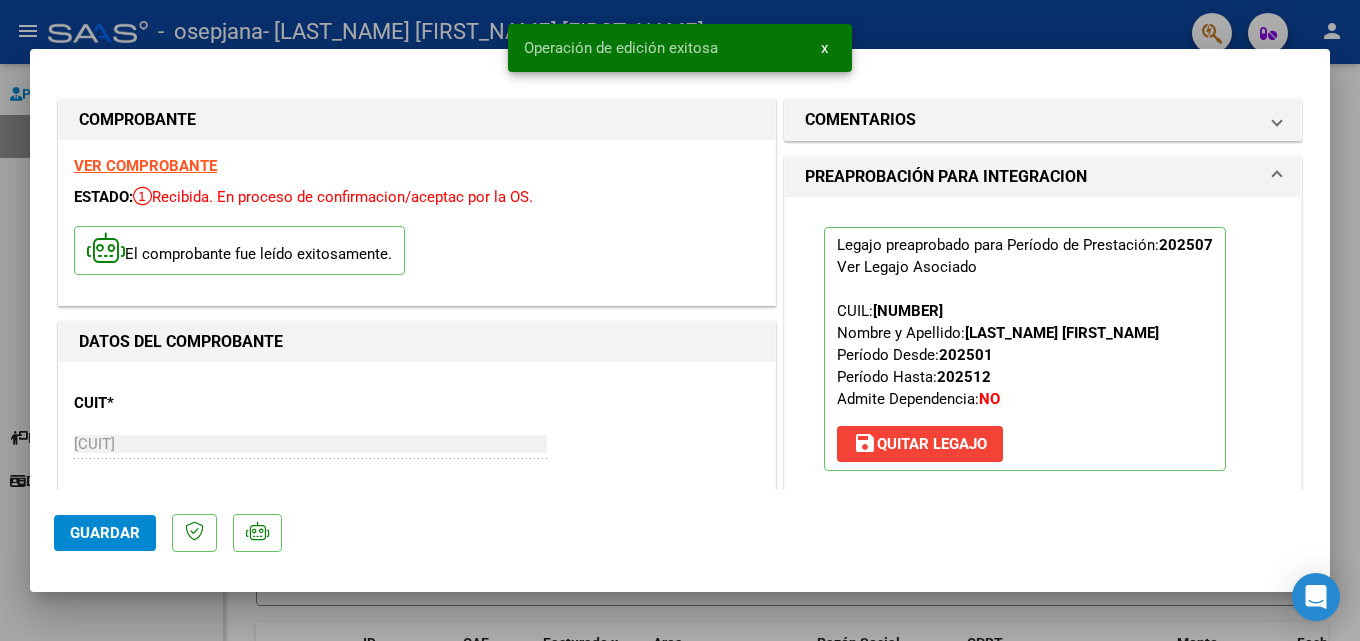 click at bounding box center [680, 320] 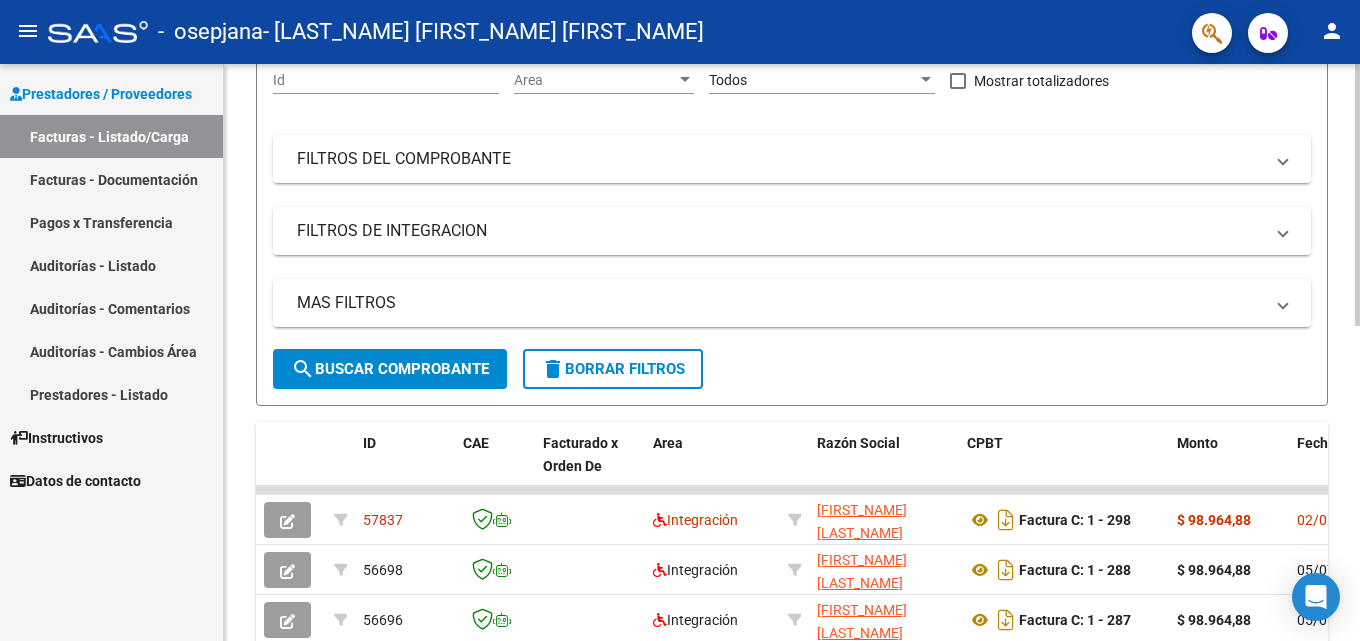 scroll, scrollTop: 0, scrollLeft: 0, axis: both 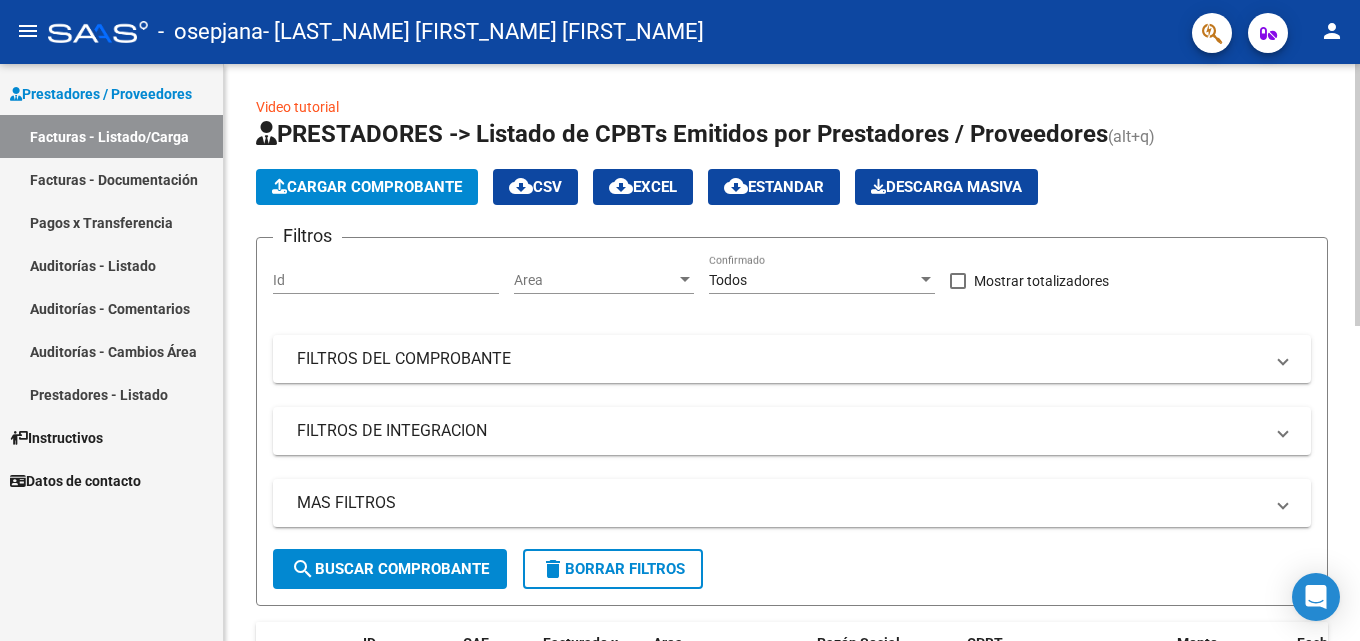 click on "Cargar Comprobante" 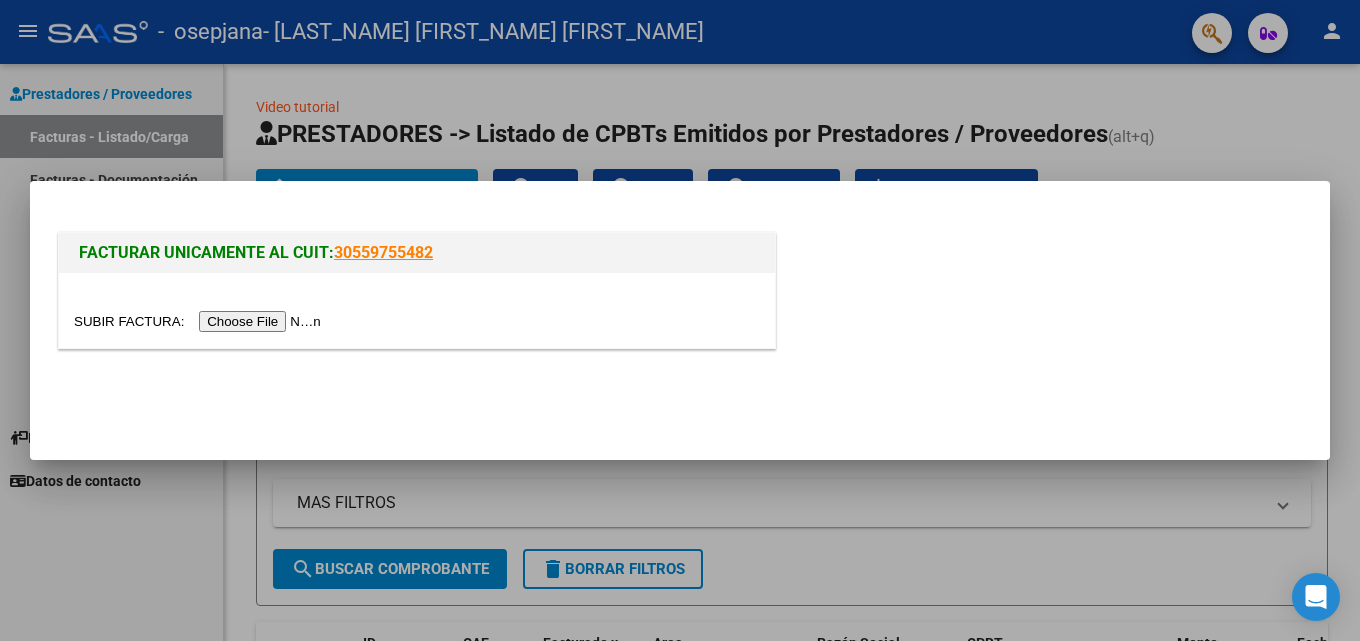 click at bounding box center [200, 321] 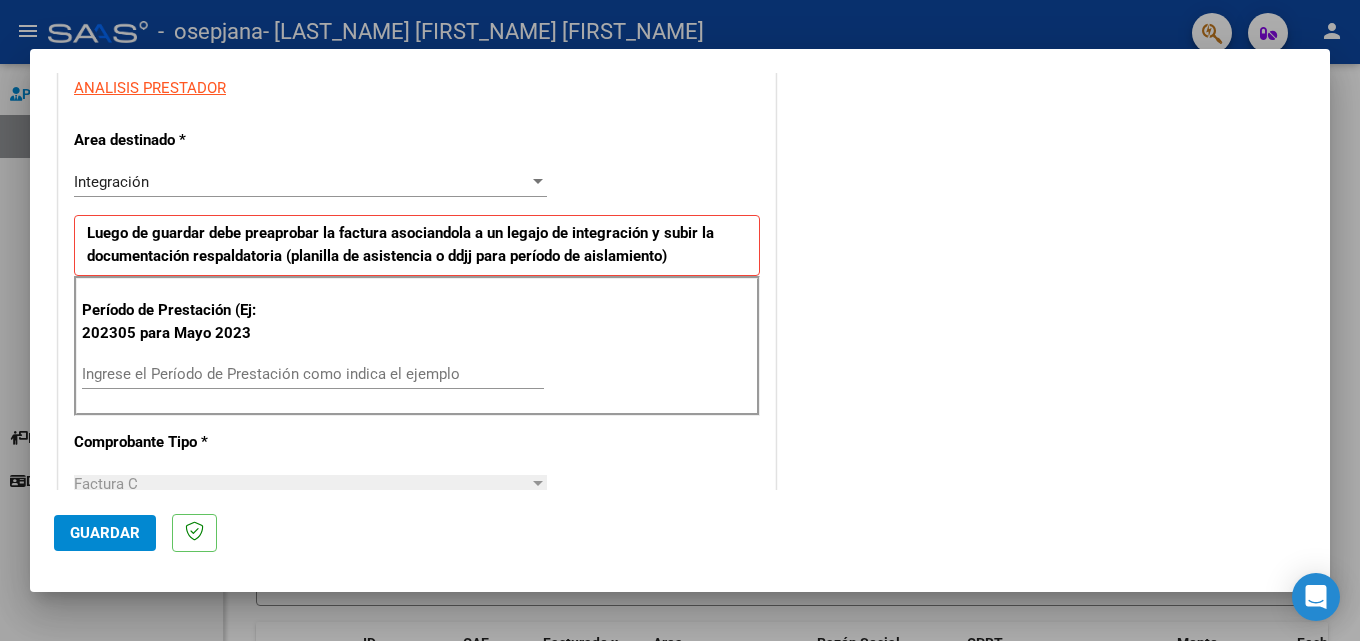 scroll, scrollTop: 400, scrollLeft: 0, axis: vertical 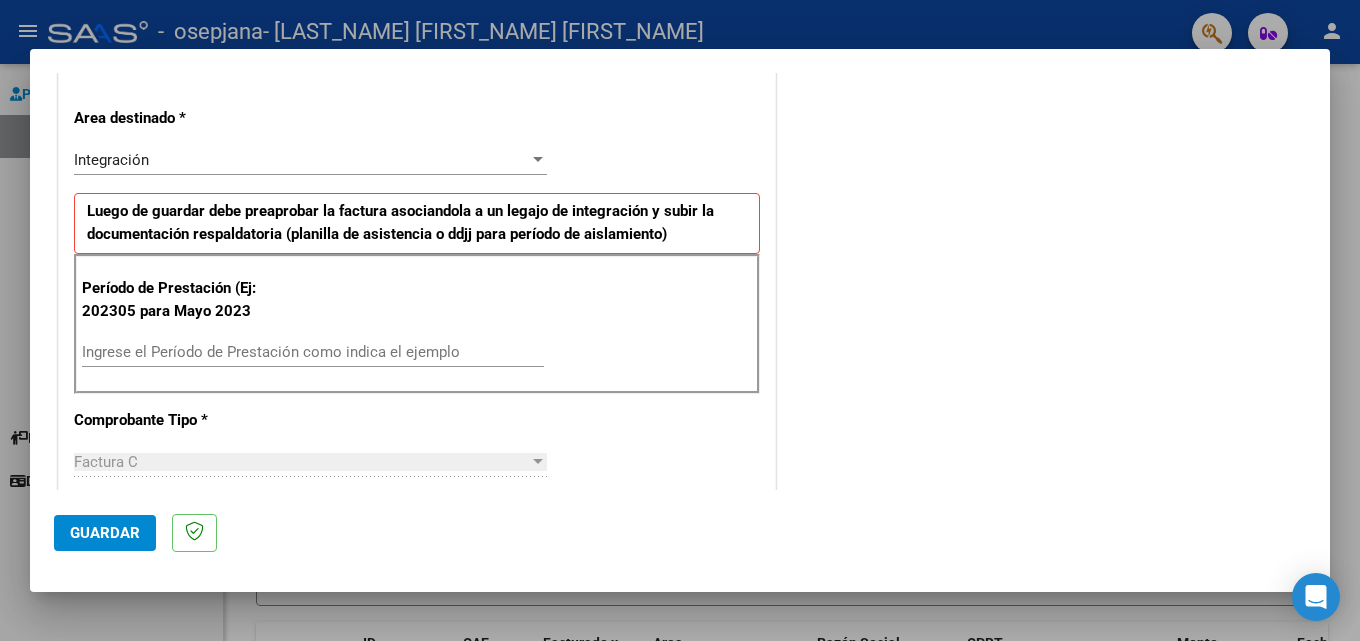 click on "Ingrese el Período de Prestación como indica el ejemplo" at bounding box center (313, 352) 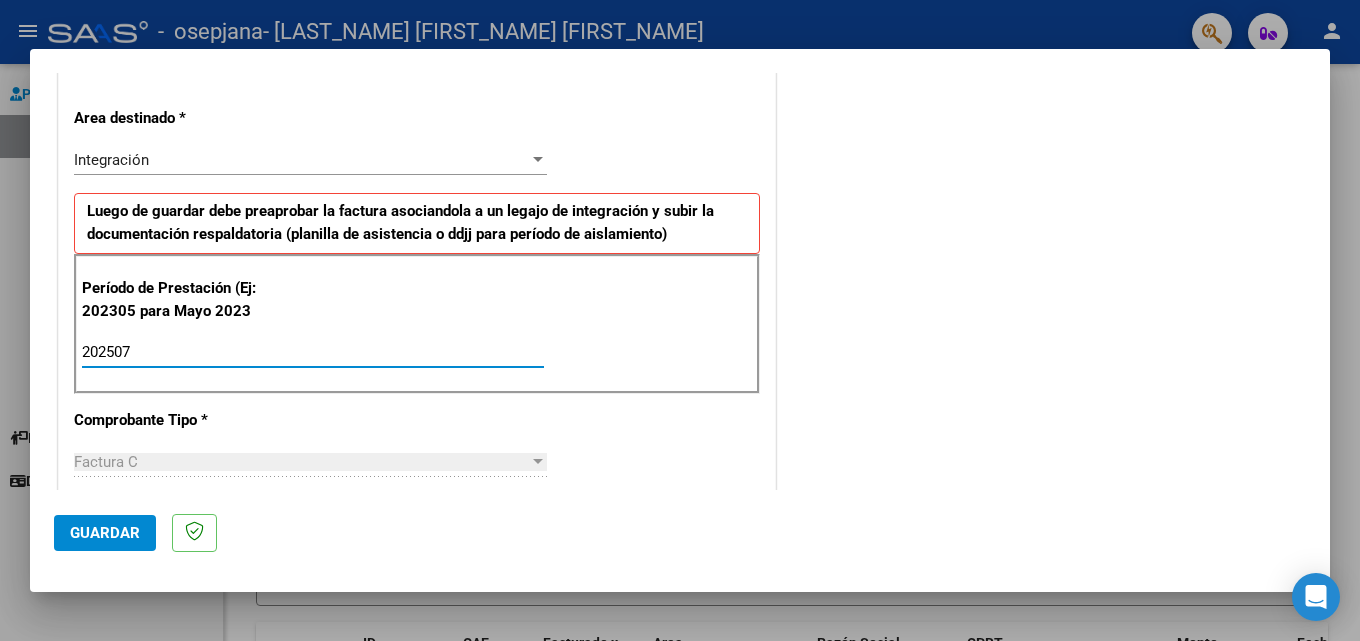 type on "202507" 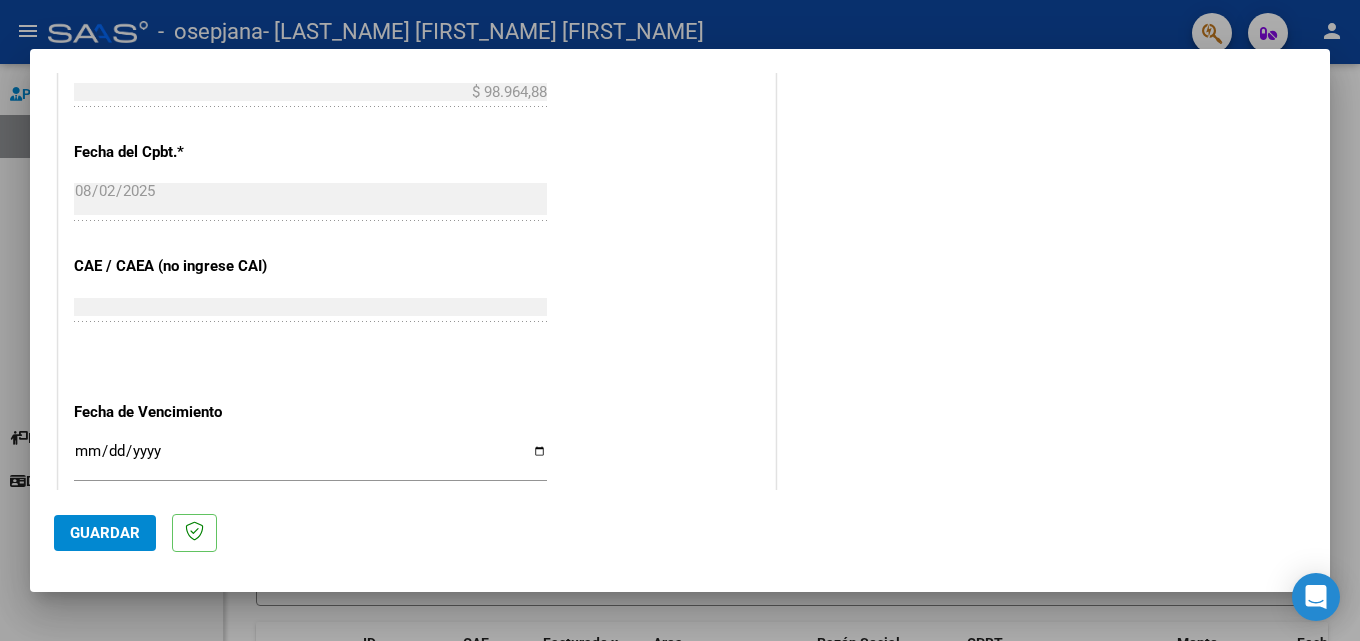 scroll, scrollTop: 1100, scrollLeft: 0, axis: vertical 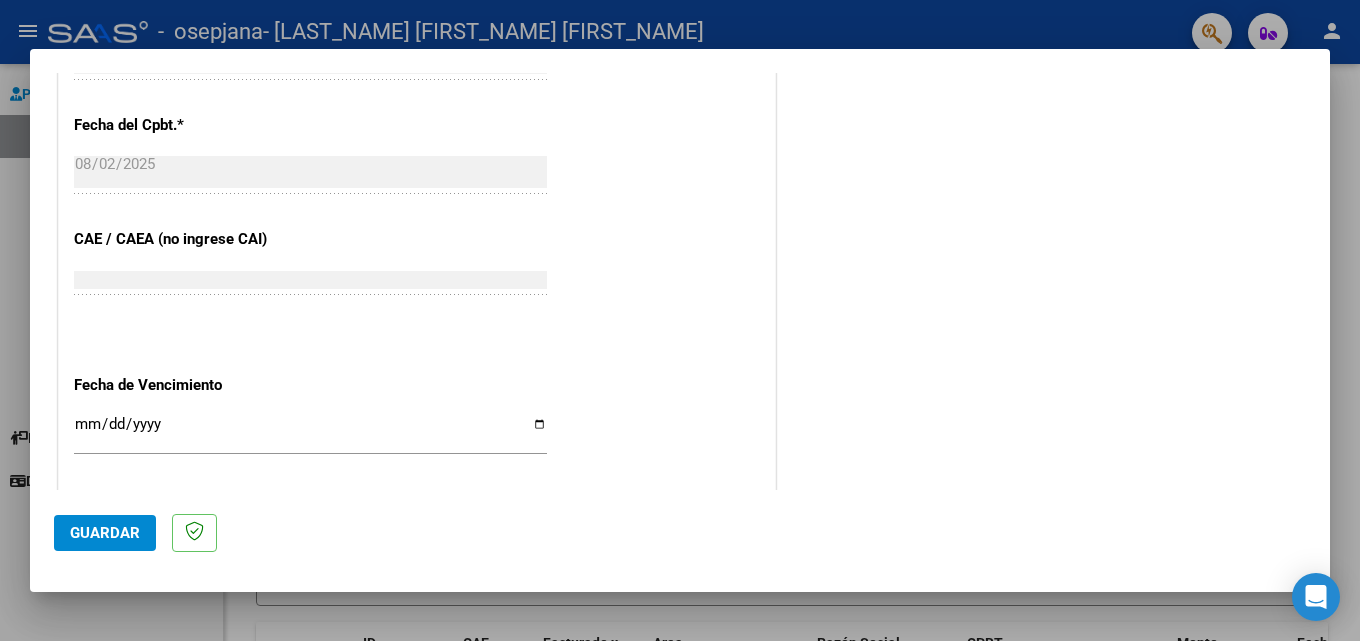 click on "Ingresar la fecha" at bounding box center [310, 432] 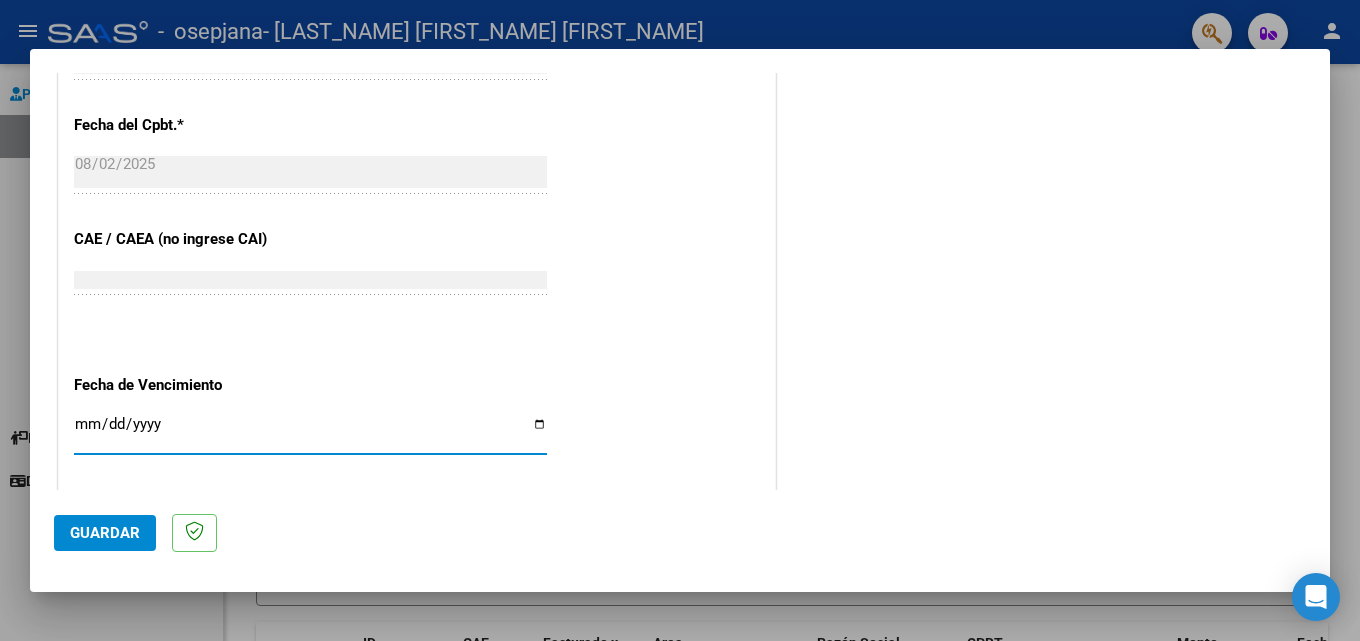 type on "2025-08-02" 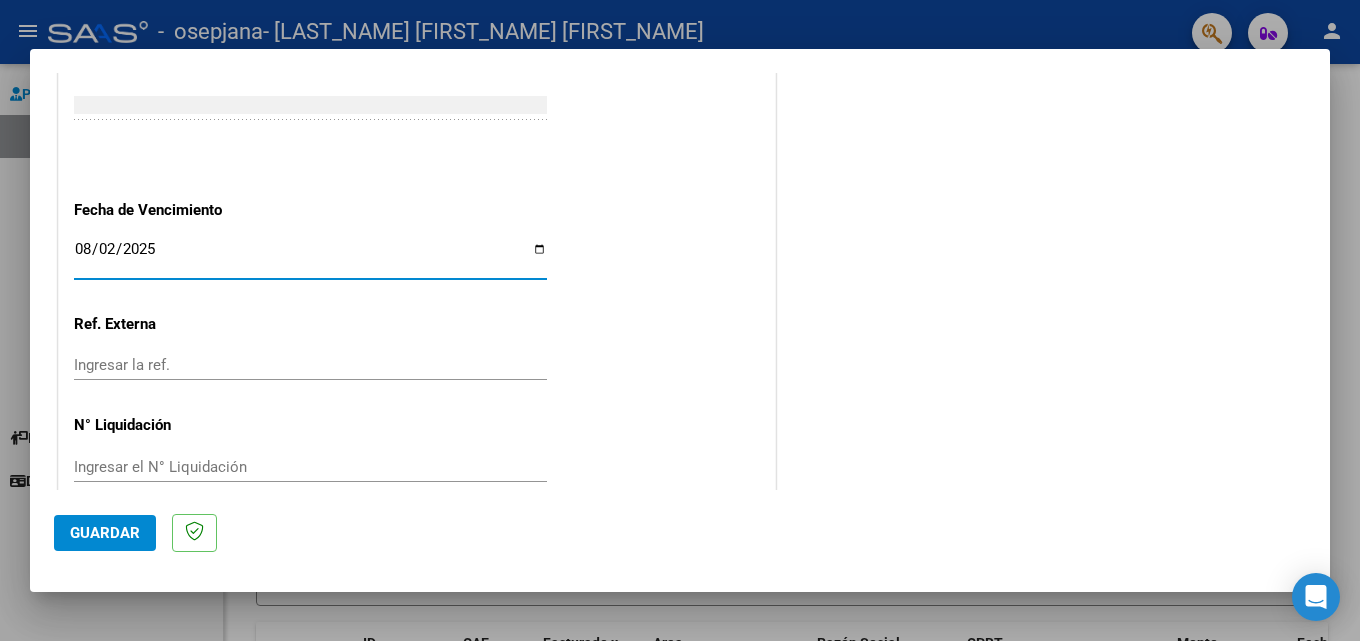 scroll, scrollTop: 1305, scrollLeft: 0, axis: vertical 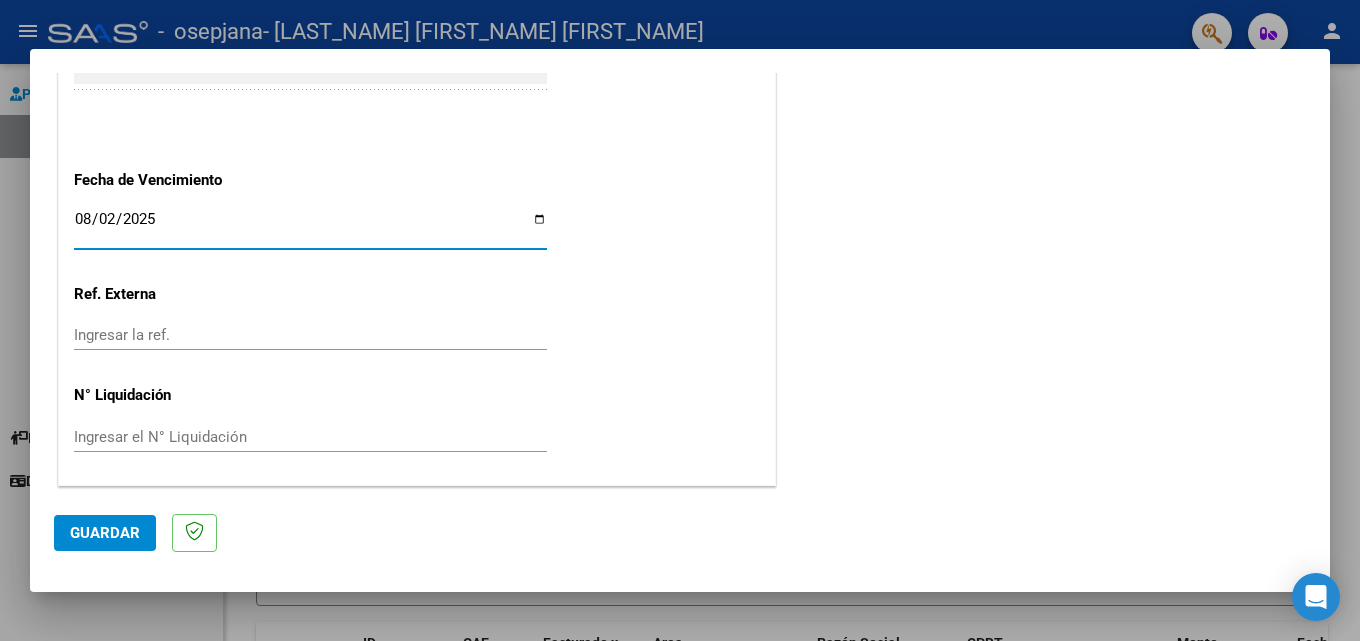 click on "Guardar" 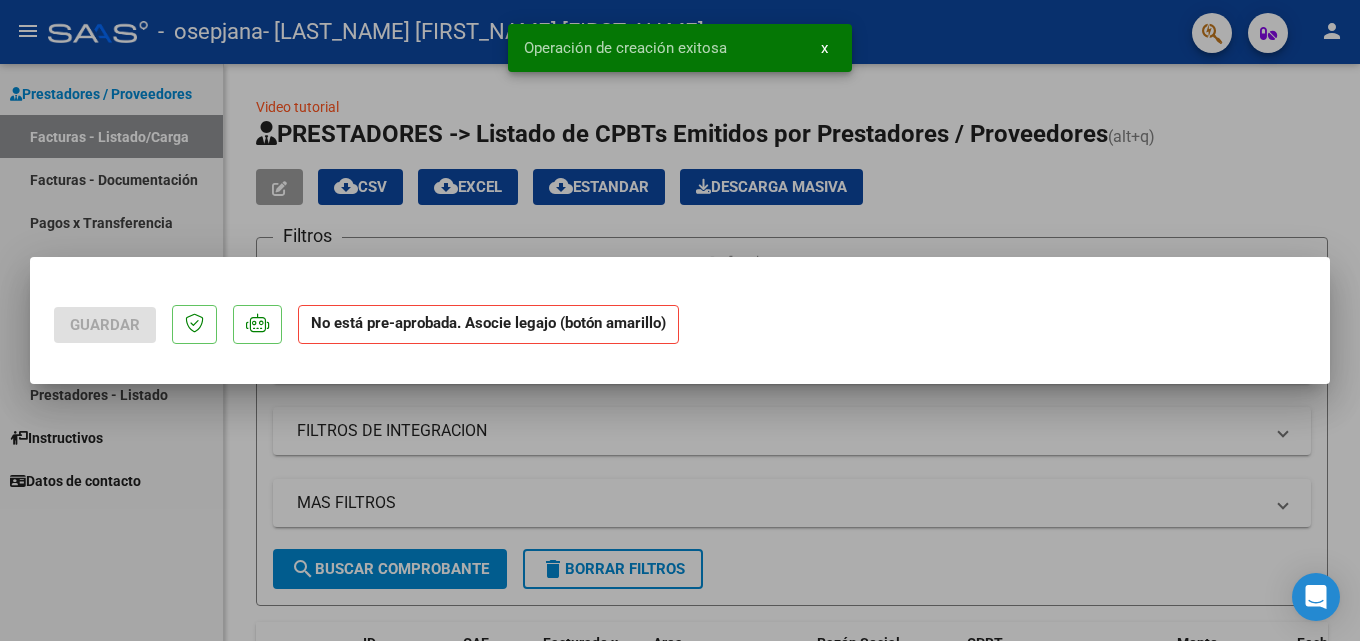 scroll, scrollTop: 0, scrollLeft: 0, axis: both 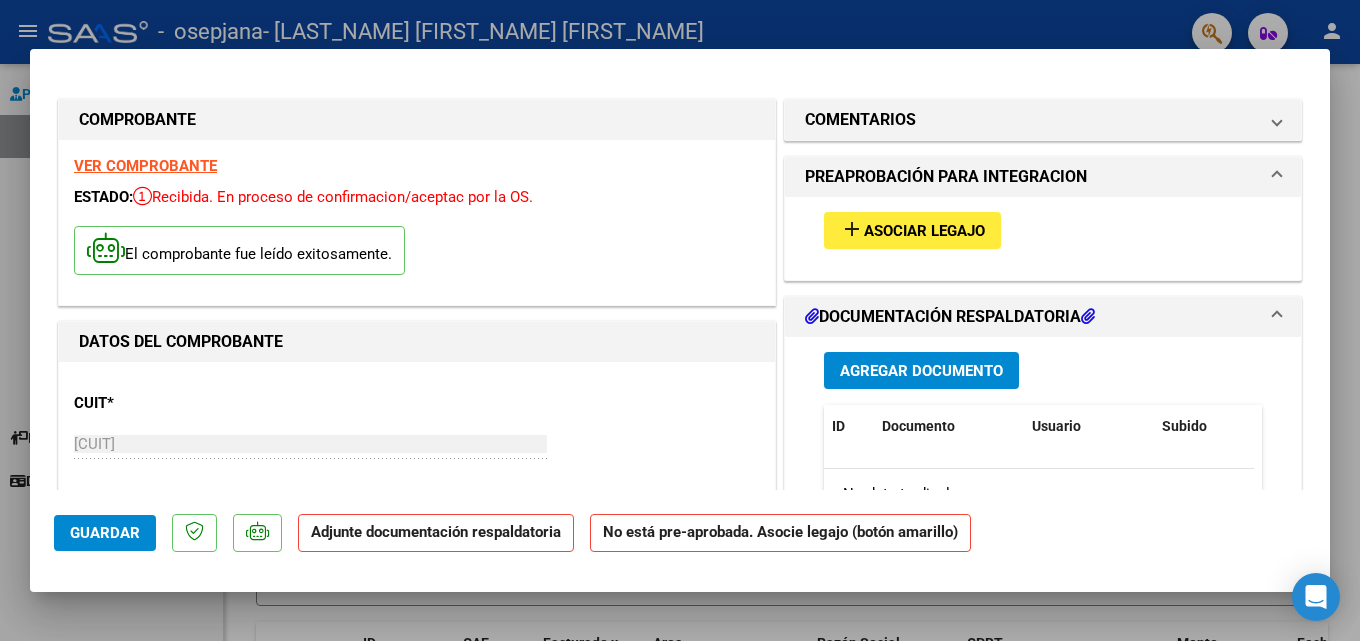 click on "add Asociar Legajo" at bounding box center (912, 230) 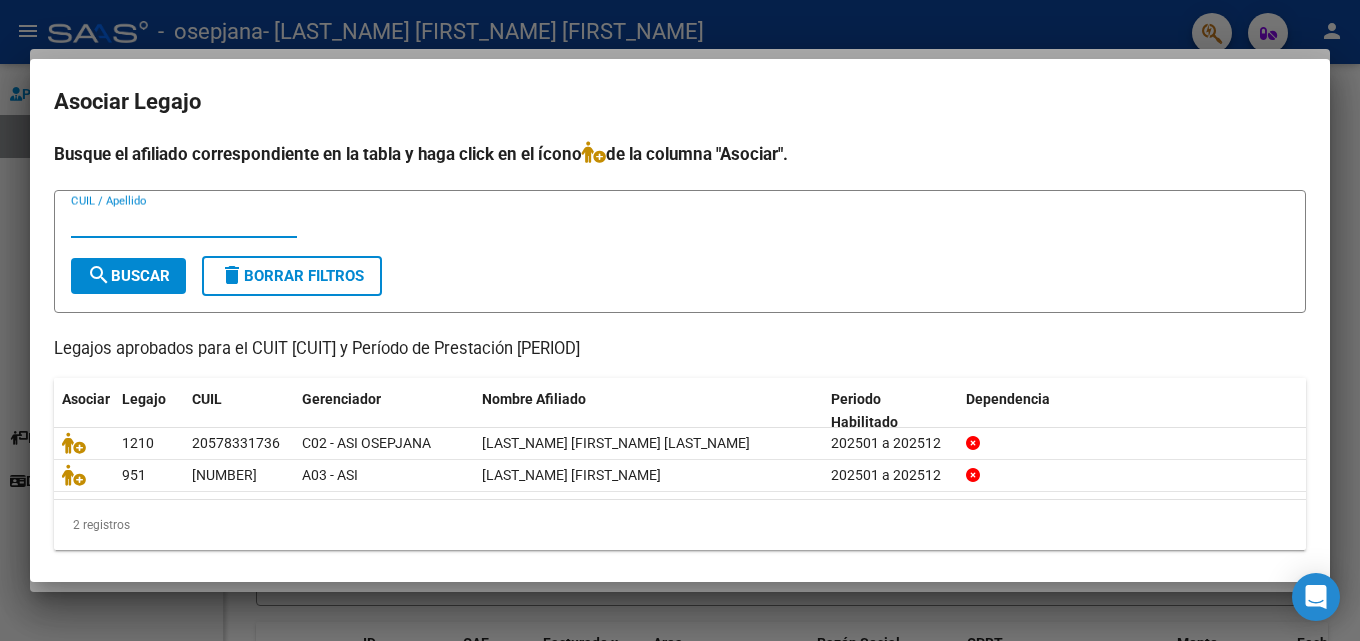 scroll, scrollTop: 10, scrollLeft: 0, axis: vertical 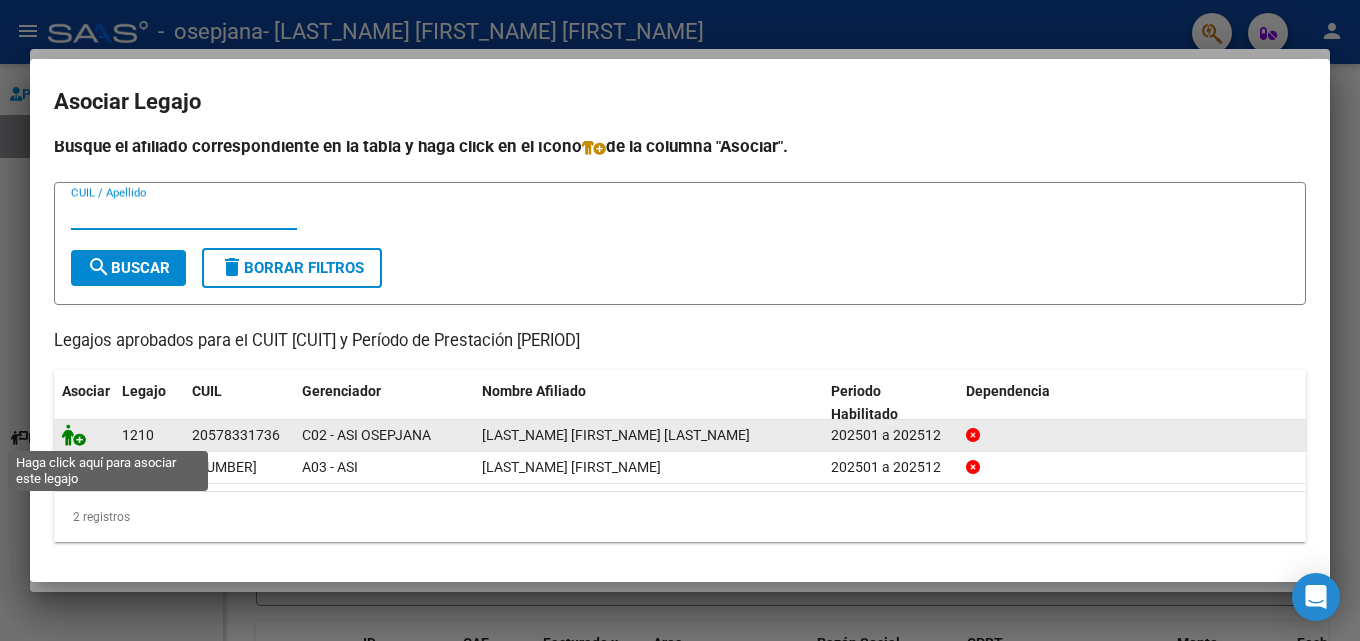 click 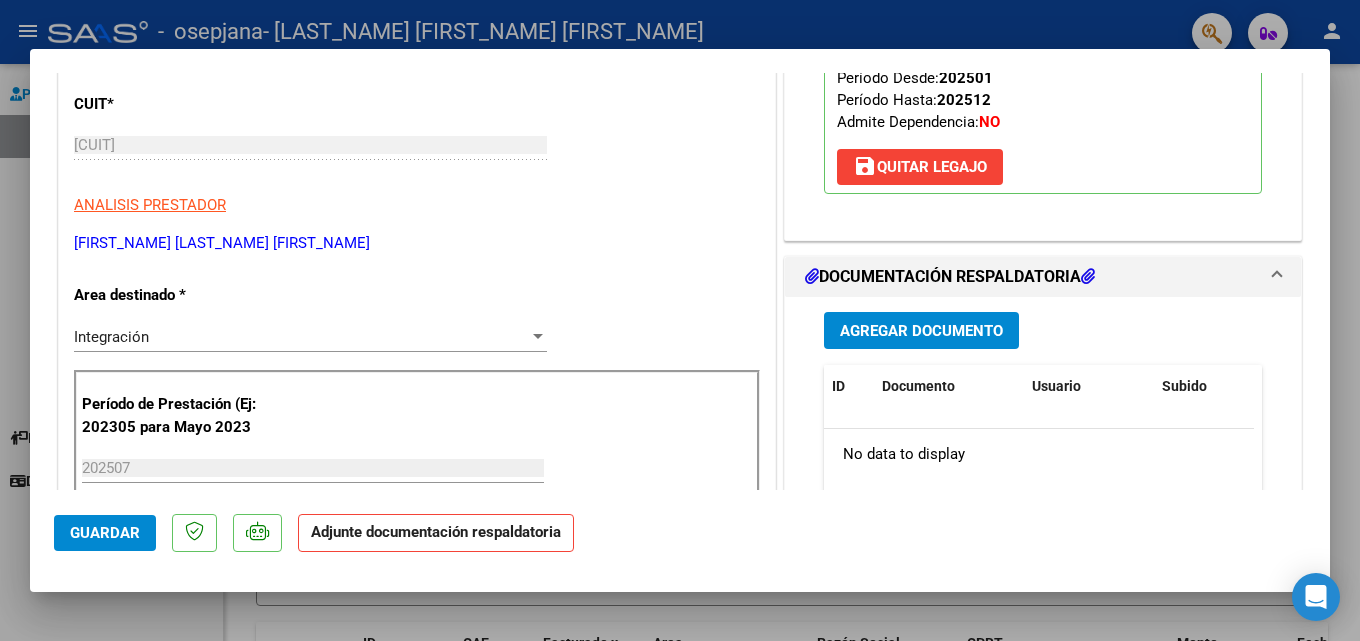 scroll, scrollTop: 300, scrollLeft: 0, axis: vertical 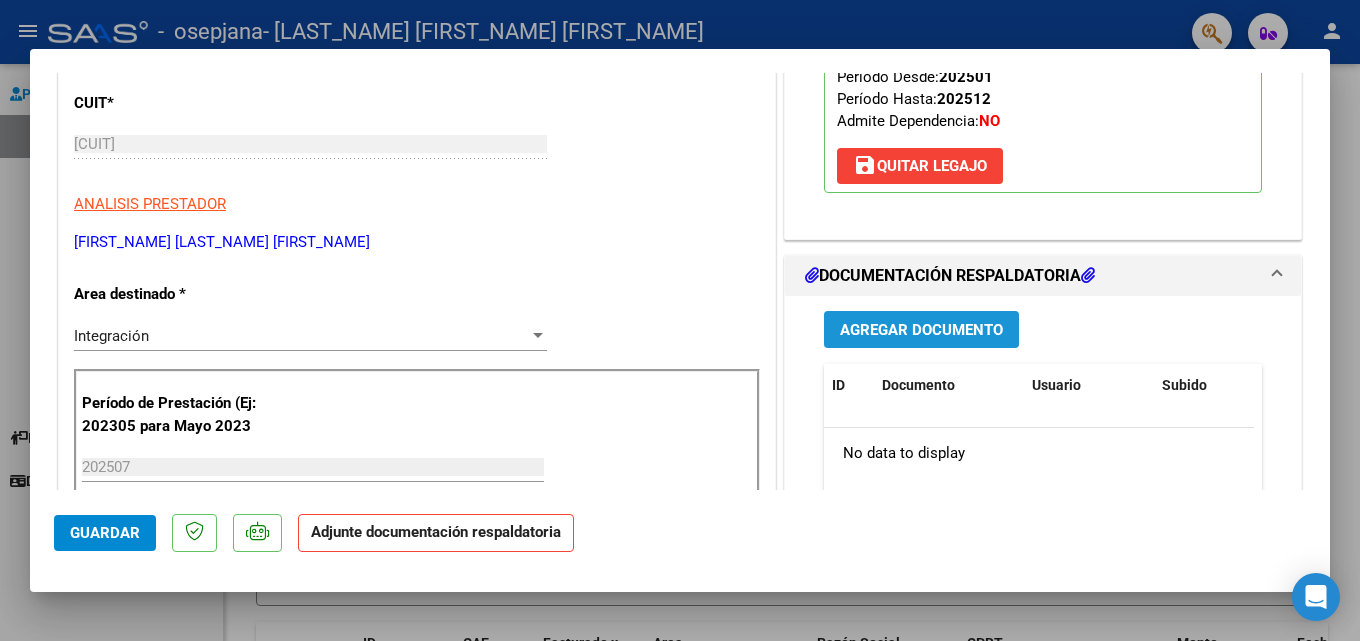 click on "Agregar Documento" at bounding box center [921, 330] 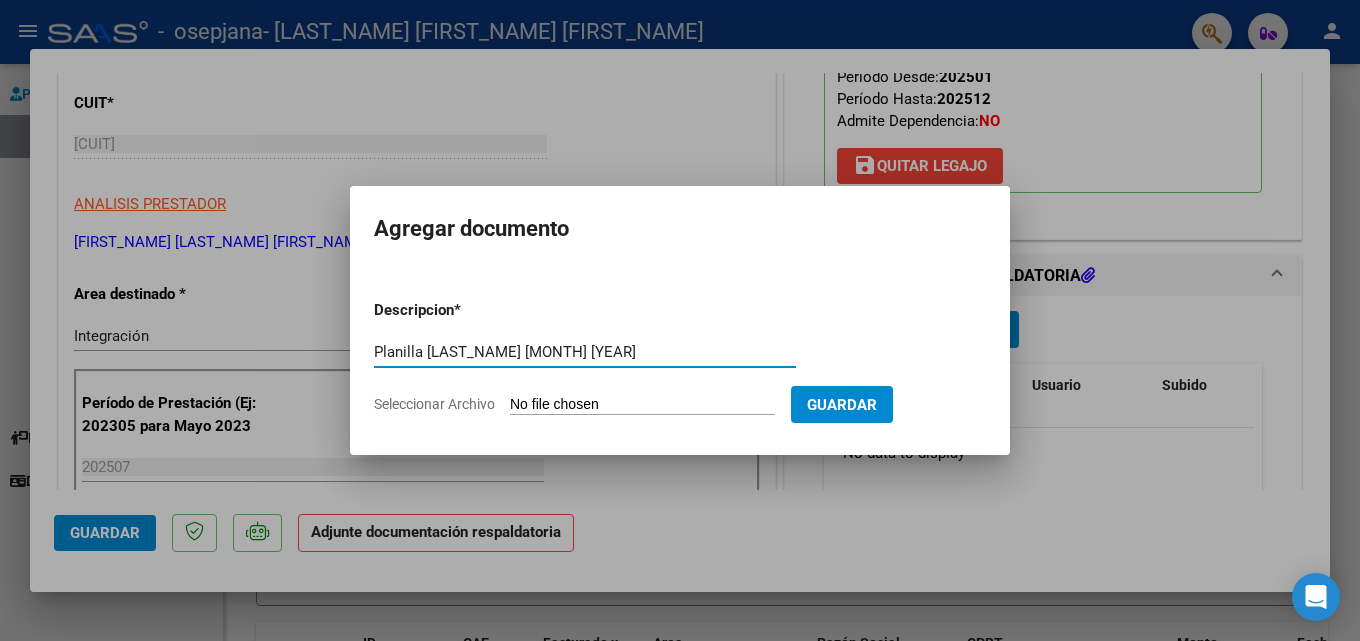 type on "Planilla [LAST_NAME] [MONTH] [YEAR]" 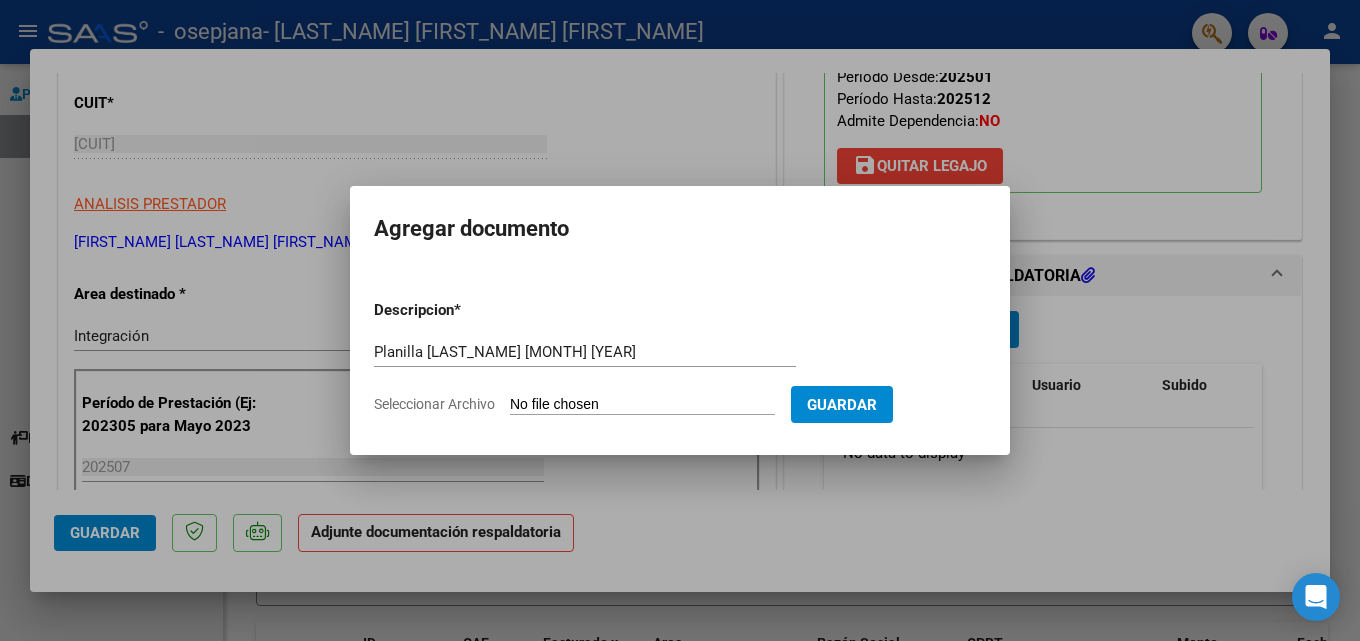 type on "C:\fakepath\[FILENAME].pdf" 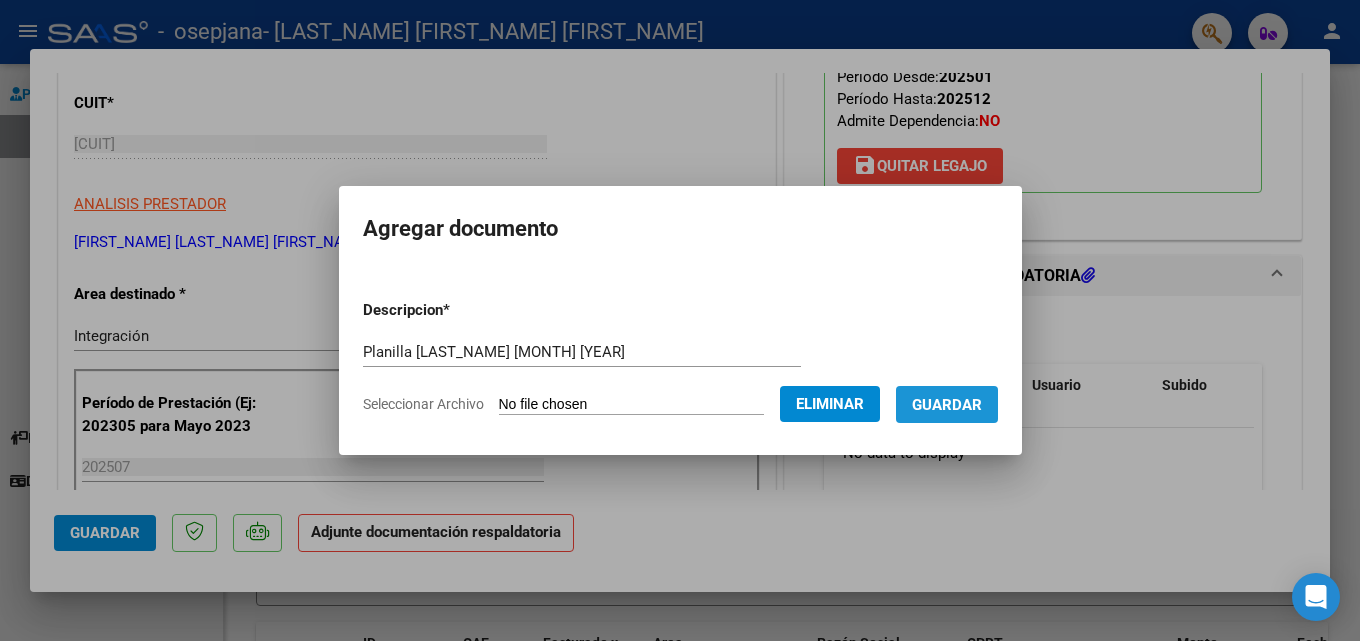 click on "Guardar" at bounding box center [947, 405] 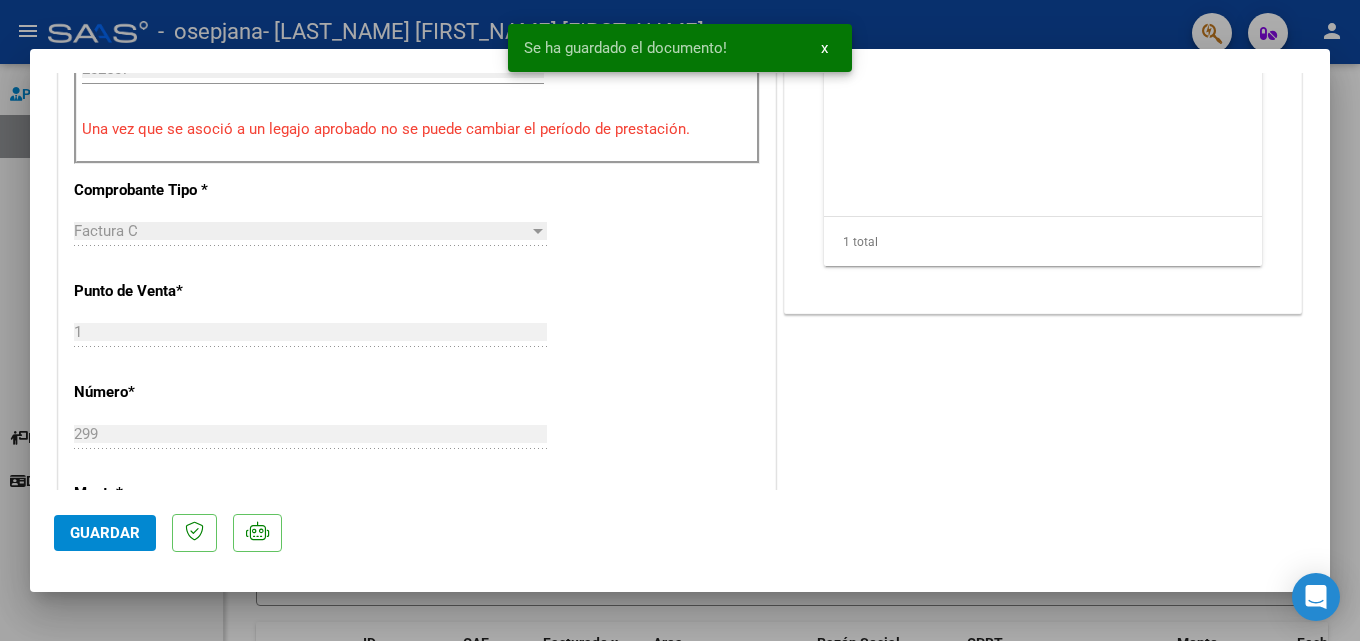 scroll, scrollTop: 700, scrollLeft: 0, axis: vertical 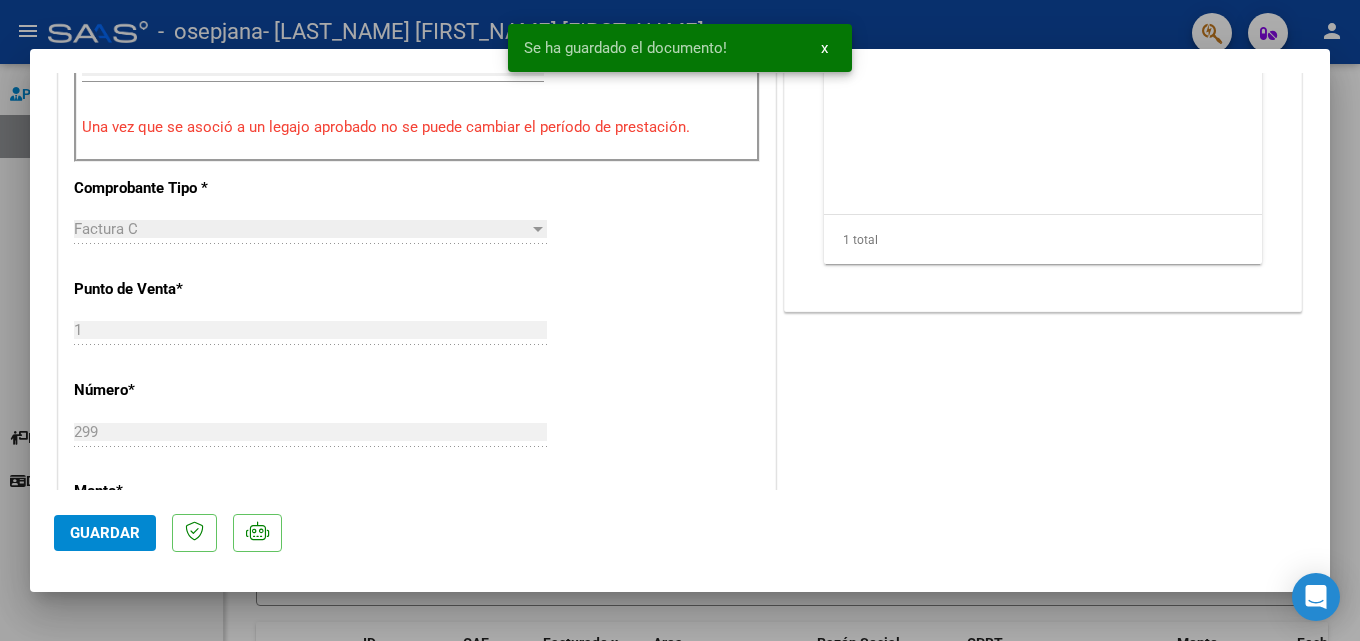 click on "Guardar" 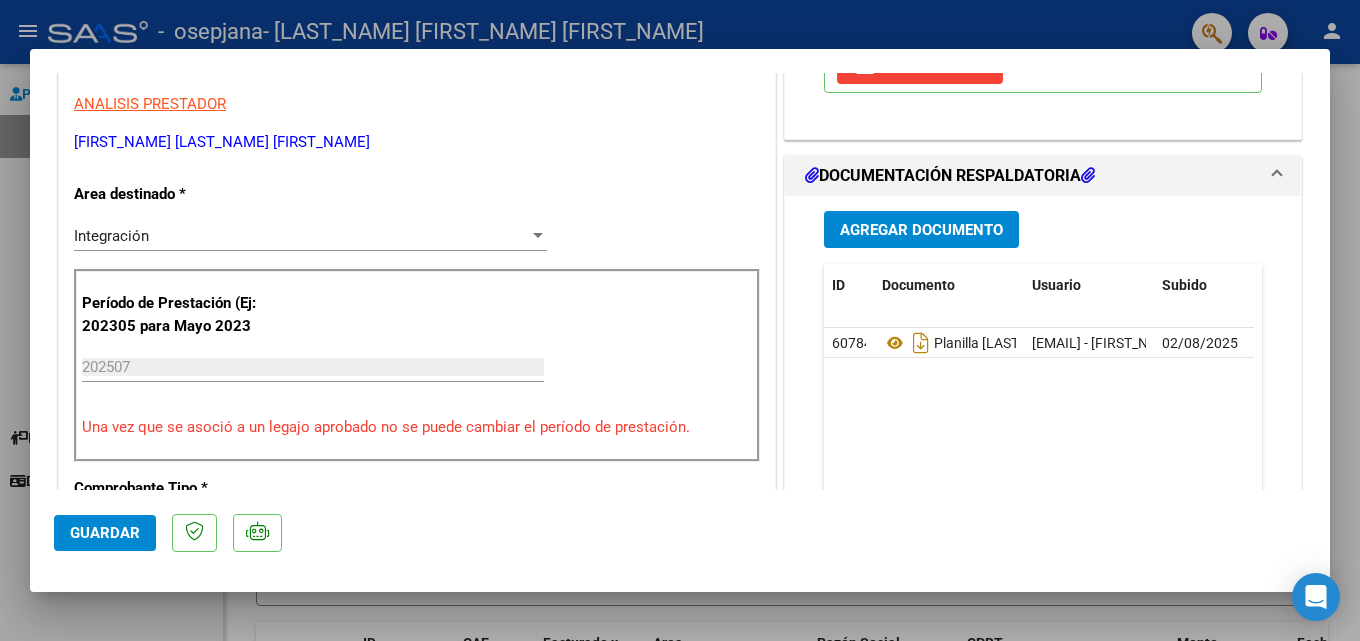 scroll, scrollTop: 0, scrollLeft: 0, axis: both 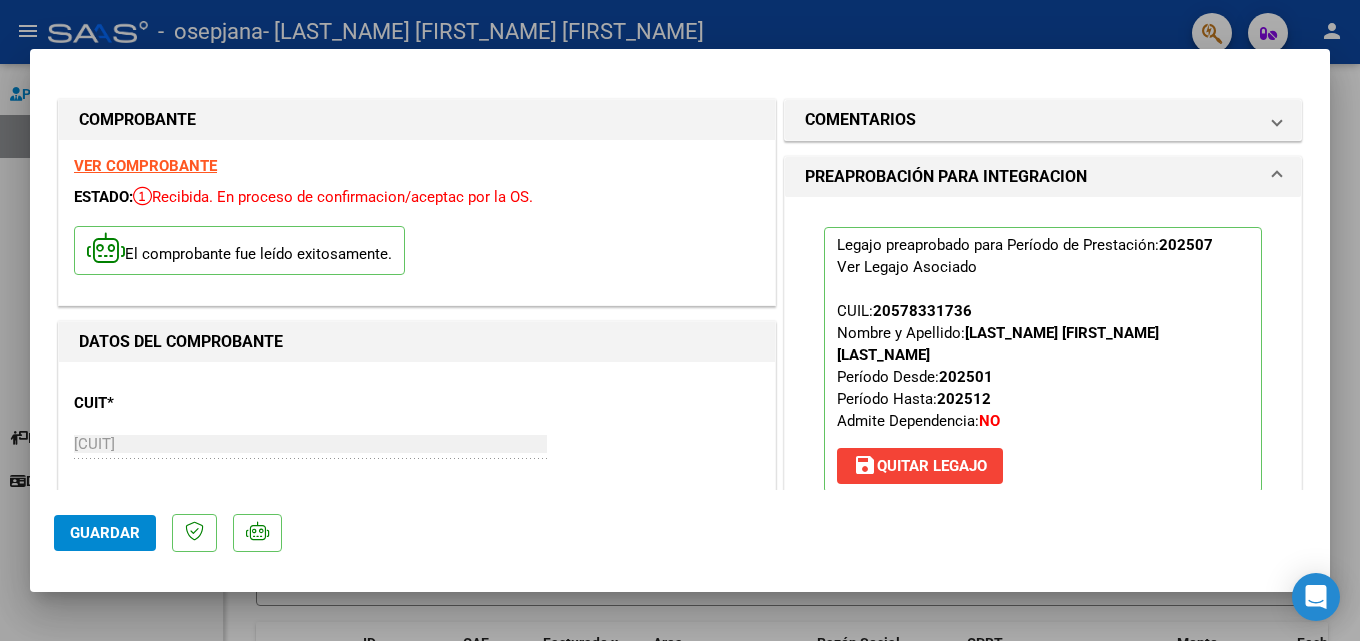 click at bounding box center (680, 320) 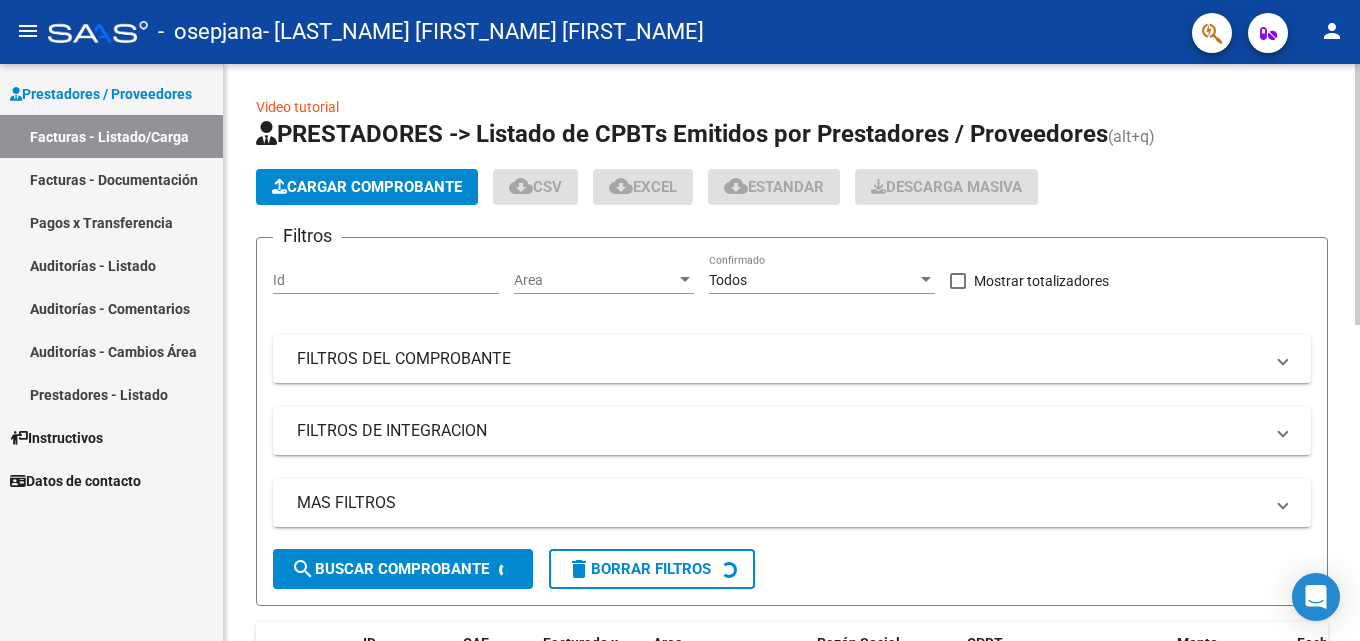 scroll, scrollTop: 400, scrollLeft: 0, axis: vertical 